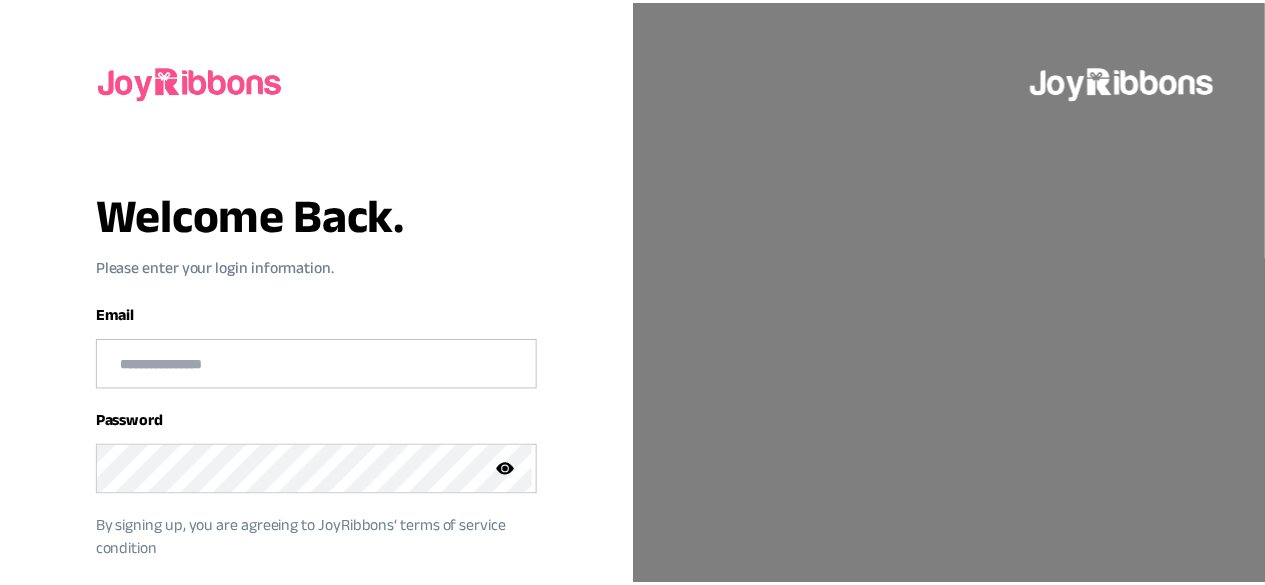 scroll, scrollTop: 0, scrollLeft: 0, axis: both 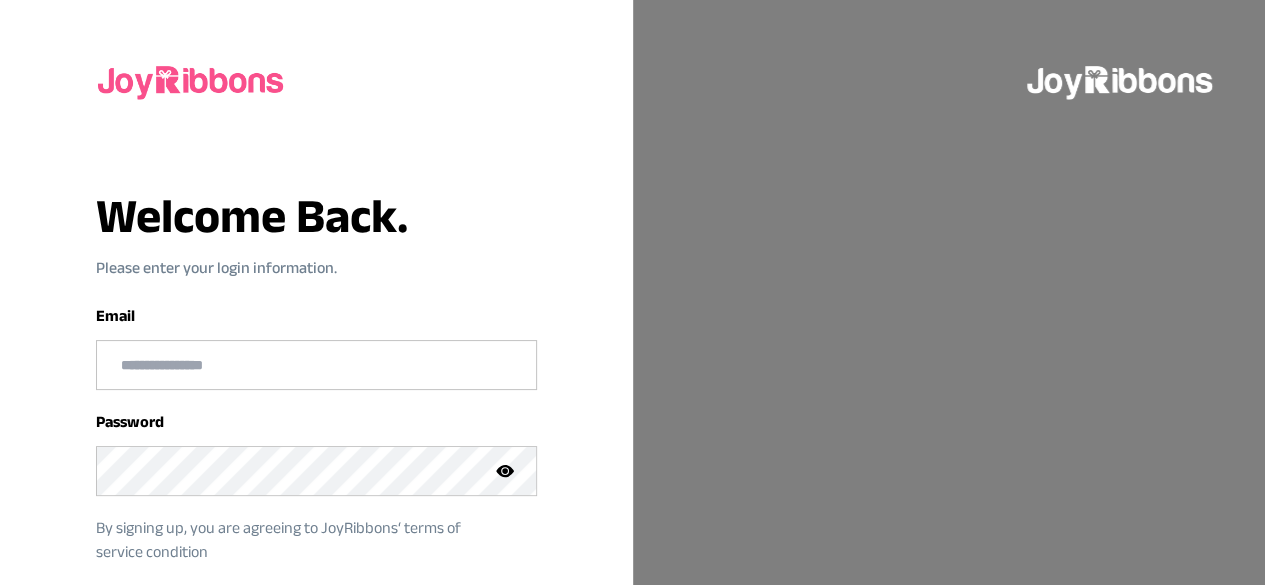 click at bounding box center [316, 365] 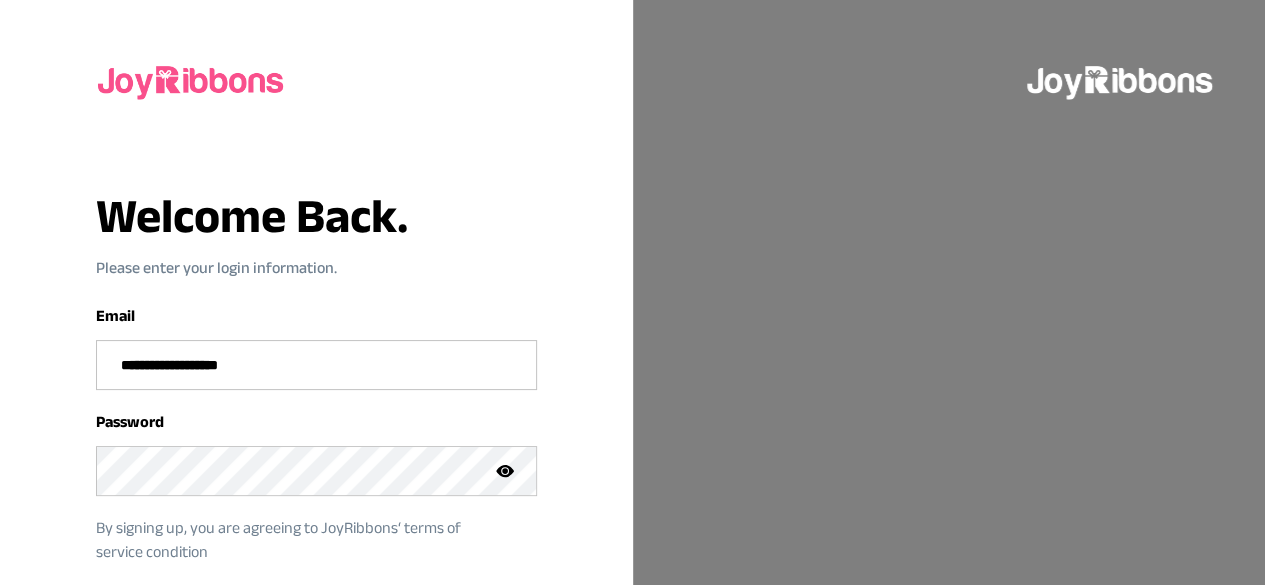 type on "**********" 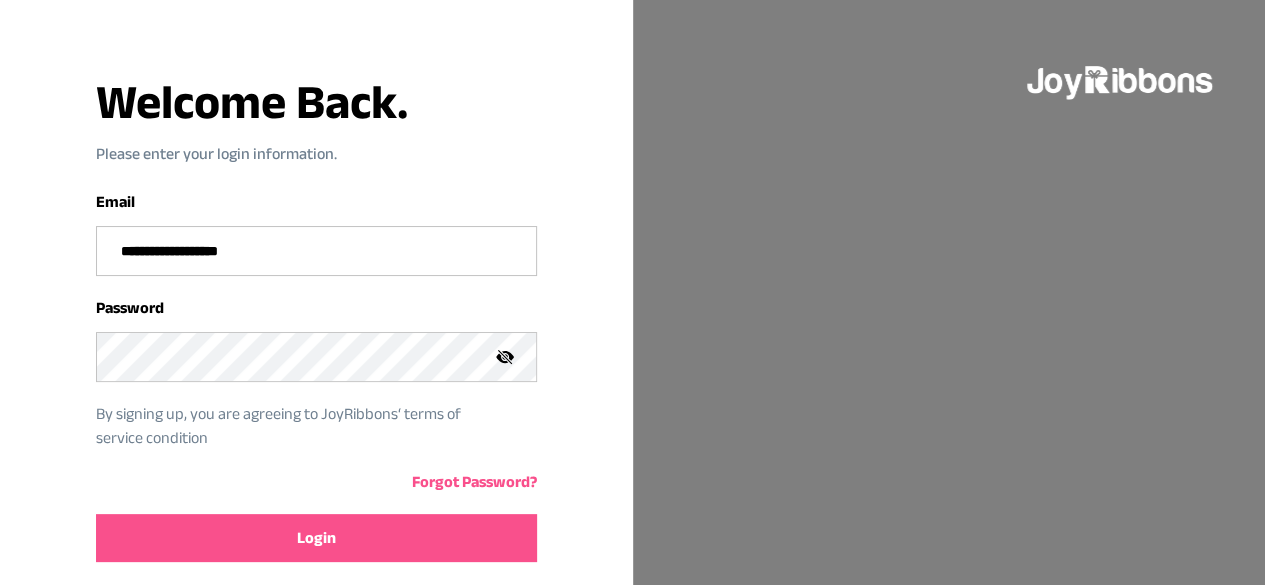 scroll, scrollTop: 181, scrollLeft: 0, axis: vertical 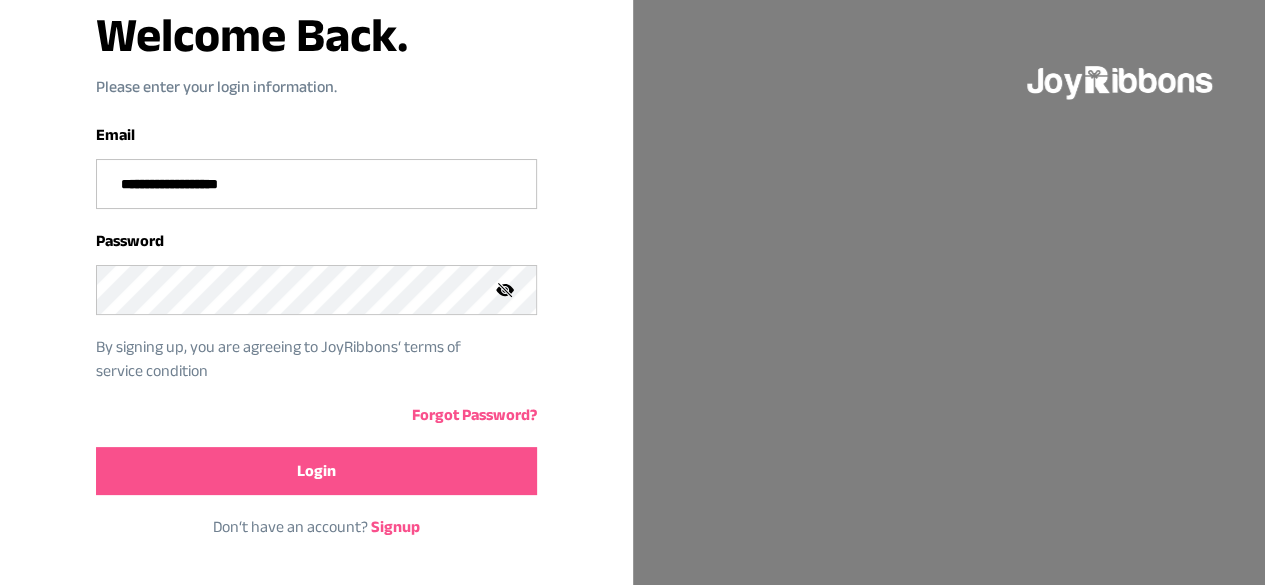 click on "Login" at bounding box center [316, 471] 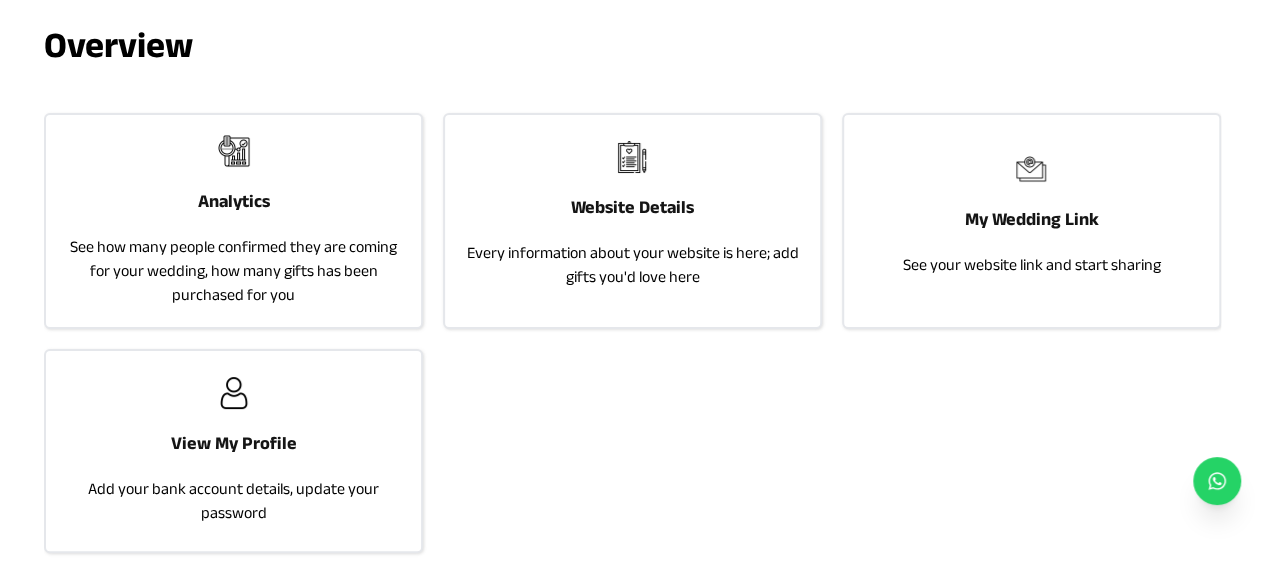 scroll, scrollTop: 0, scrollLeft: 0, axis: both 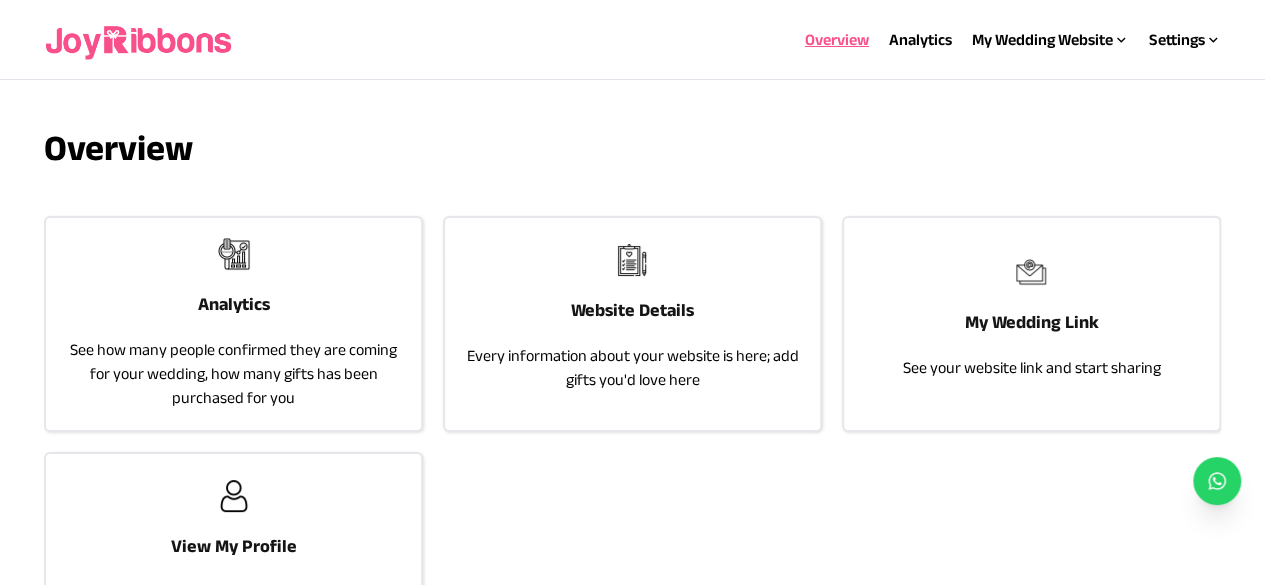 click on "Website Details Every information about your website is here; add gifts you'd love here" at bounding box center (632, 318) 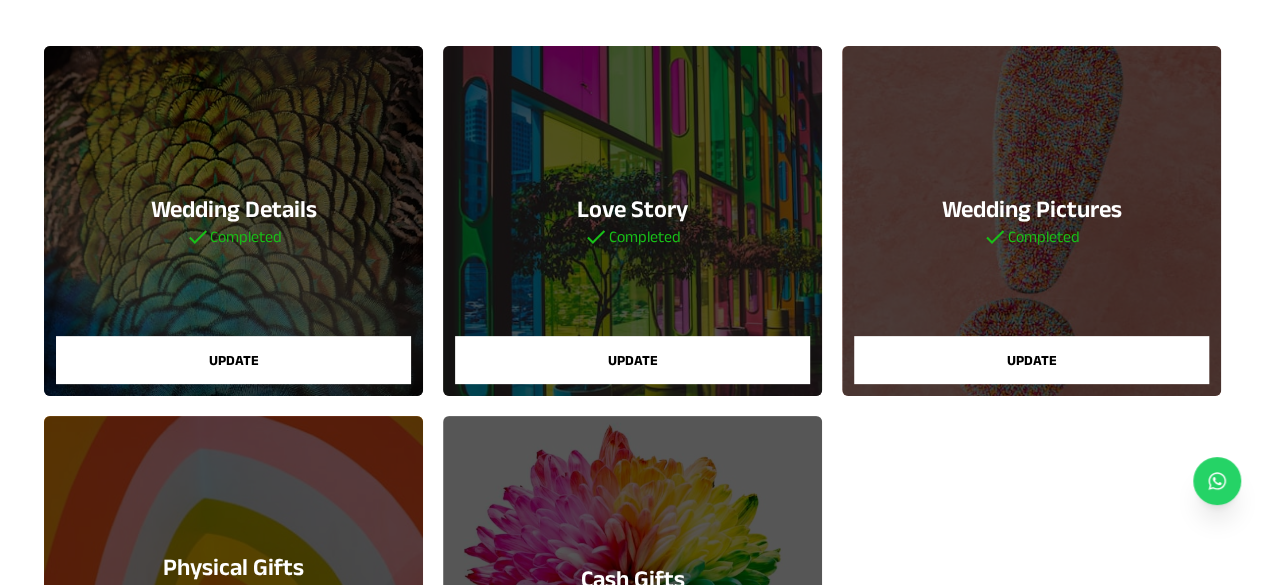 scroll, scrollTop: 142, scrollLeft: 0, axis: vertical 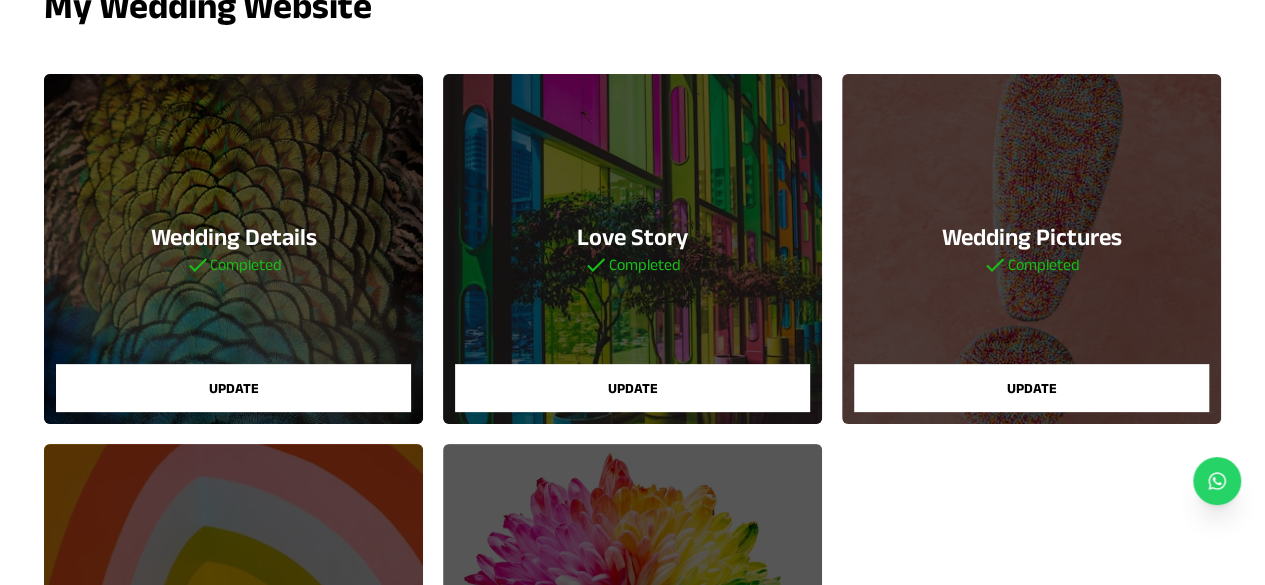click on "Update" at bounding box center (1031, 388) 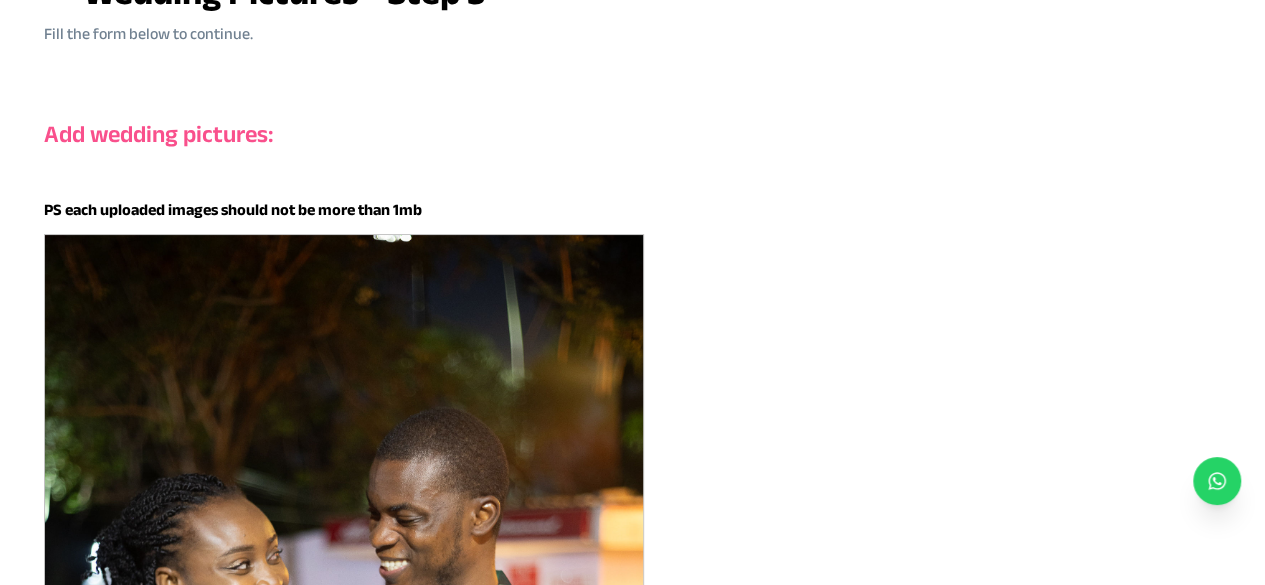 scroll, scrollTop: 0, scrollLeft: 0, axis: both 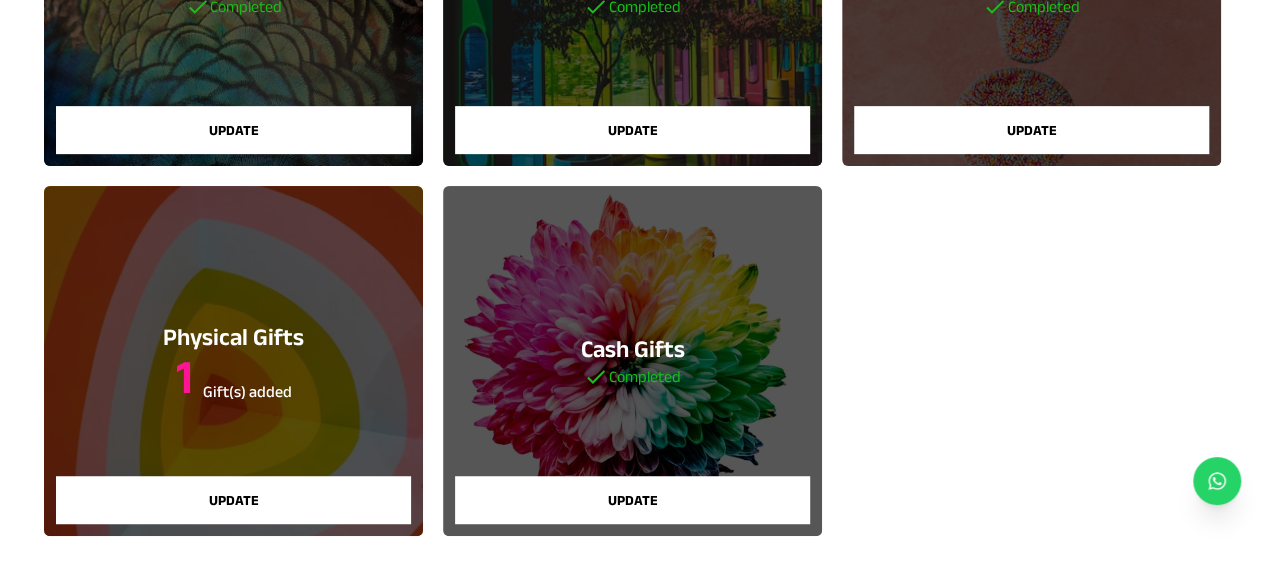 click on "Update" at bounding box center [632, 500] 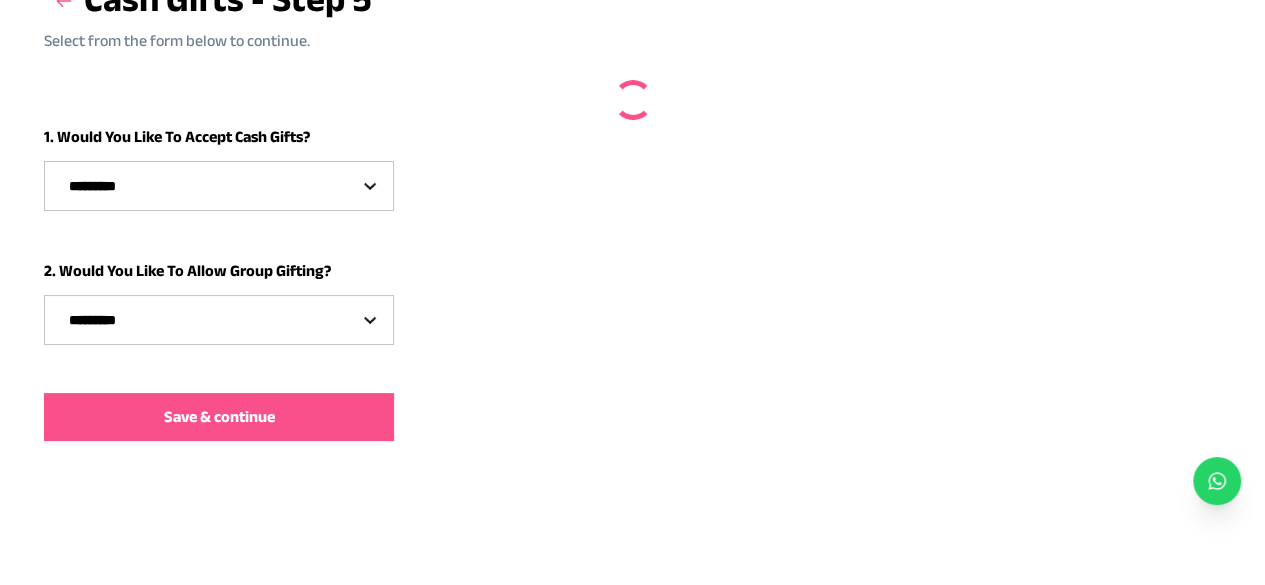 scroll, scrollTop: 0, scrollLeft: 0, axis: both 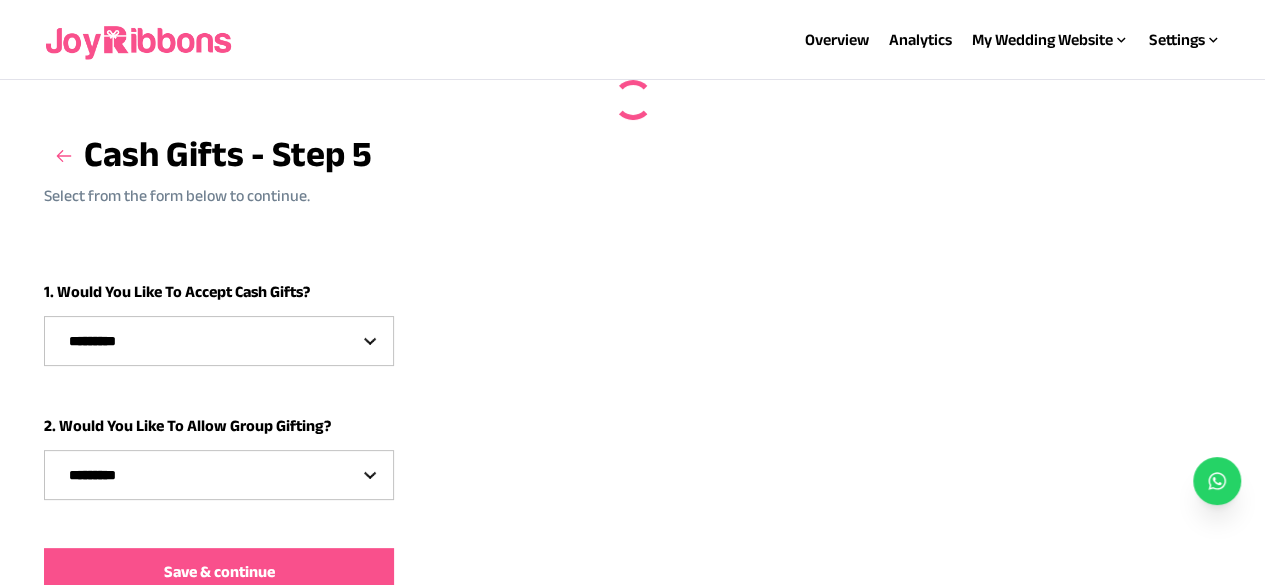 select on "***" 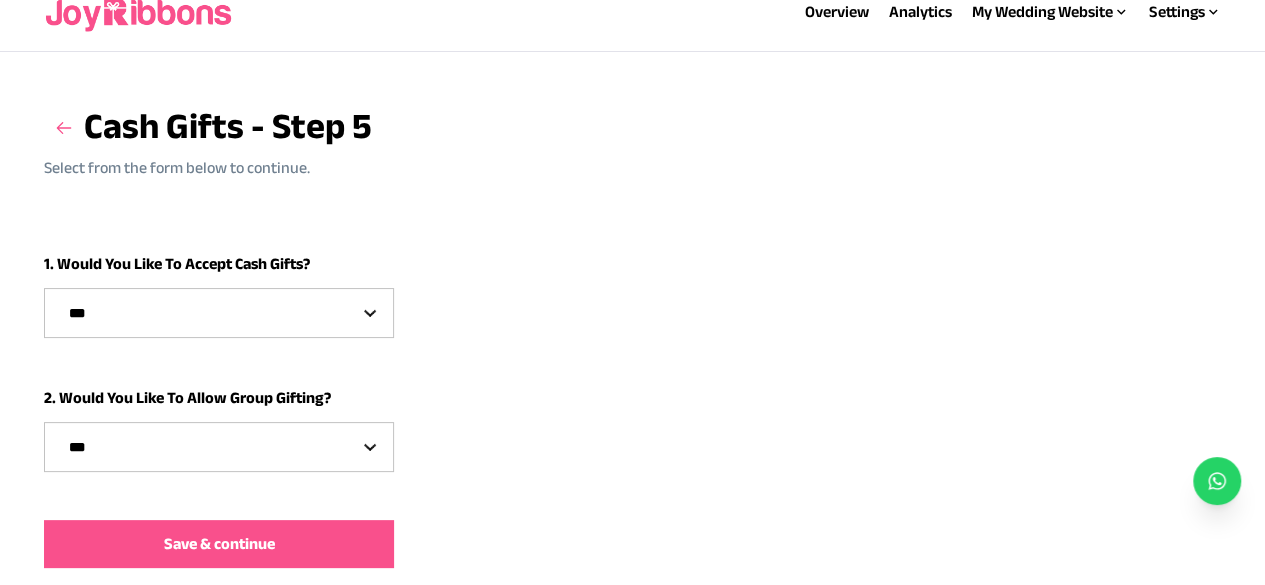 scroll, scrollTop: 0, scrollLeft: 0, axis: both 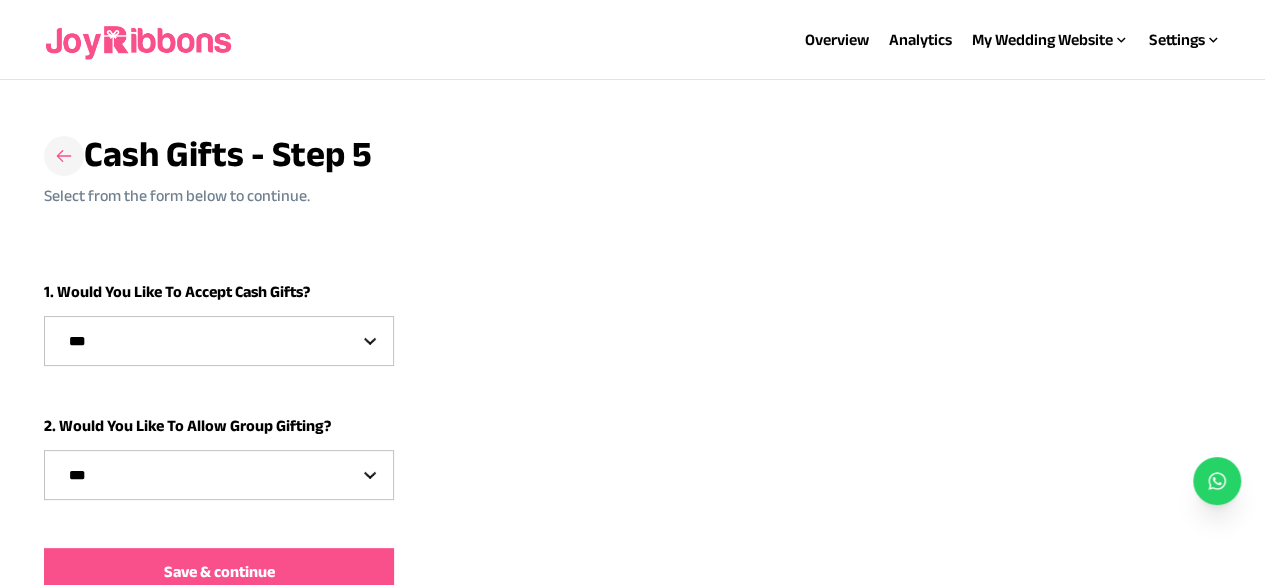 click 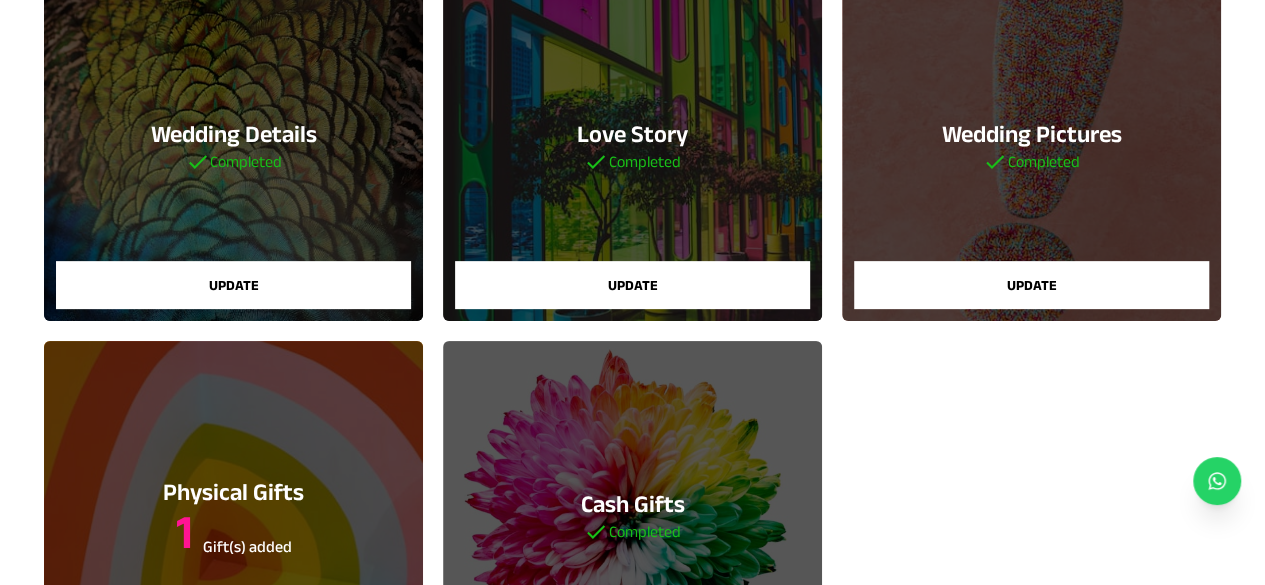scroll, scrollTop: 400, scrollLeft: 0, axis: vertical 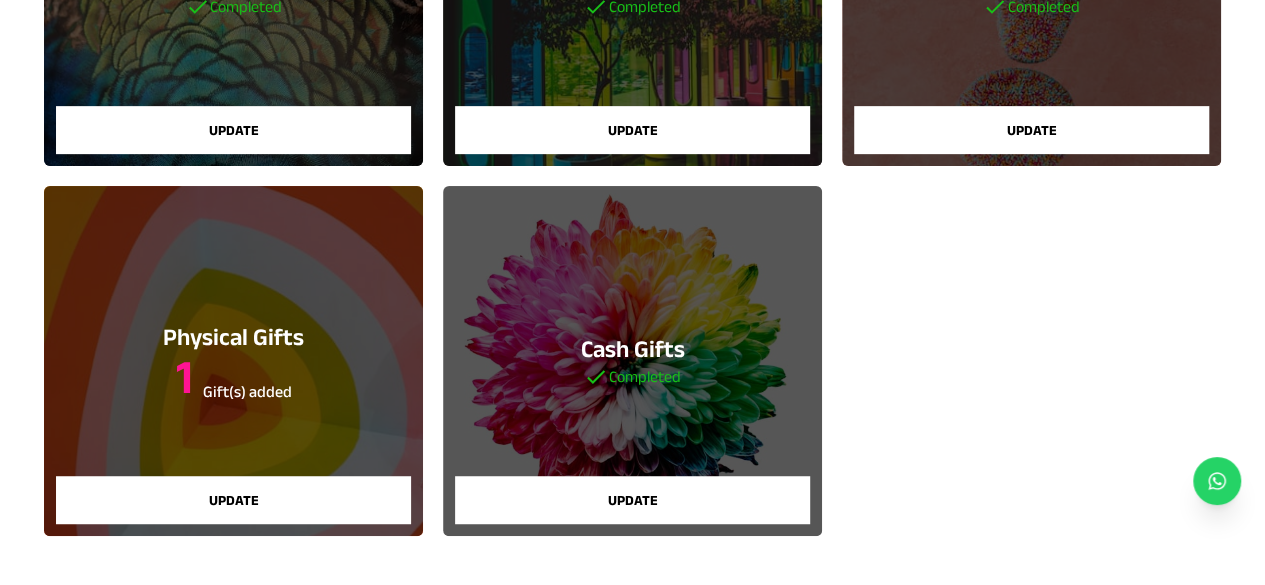 click on "Update" at bounding box center (233, 500) 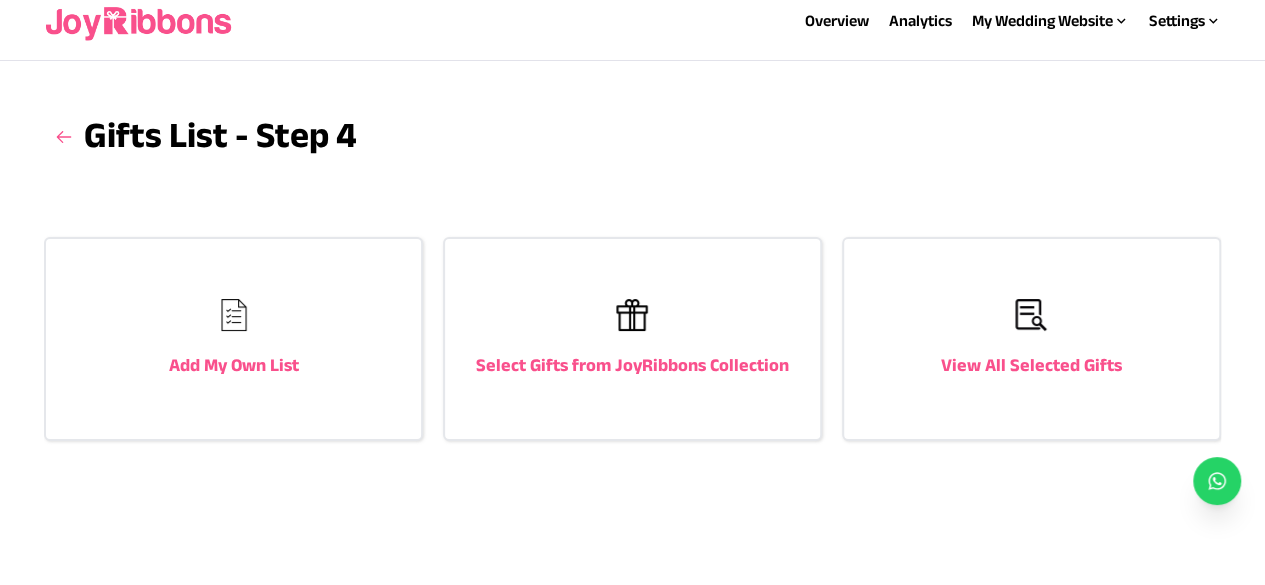 scroll, scrollTop: 0, scrollLeft: 0, axis: both 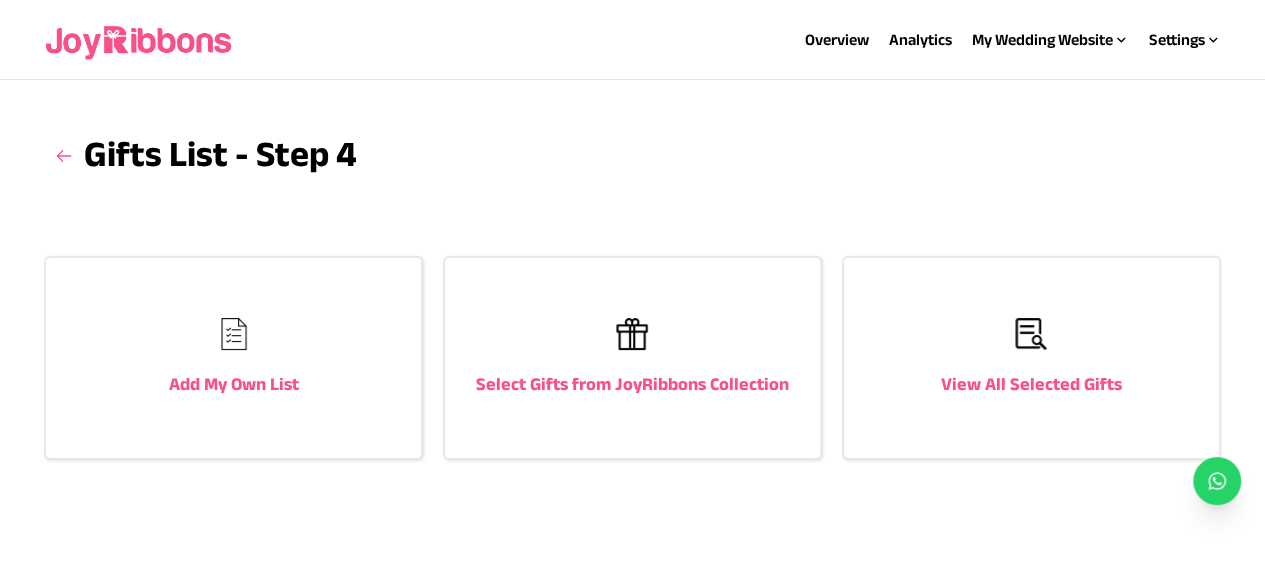 click at bounding box center [632, 334] 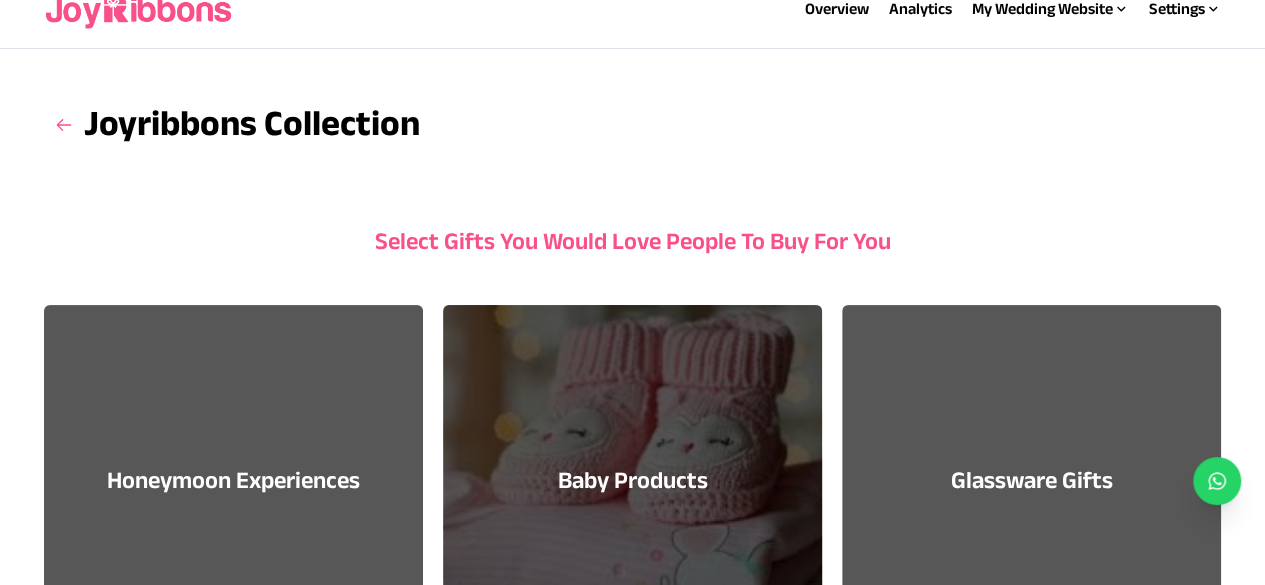 scroll, scrollTop: 0, scrollLeft: 0, axis: both 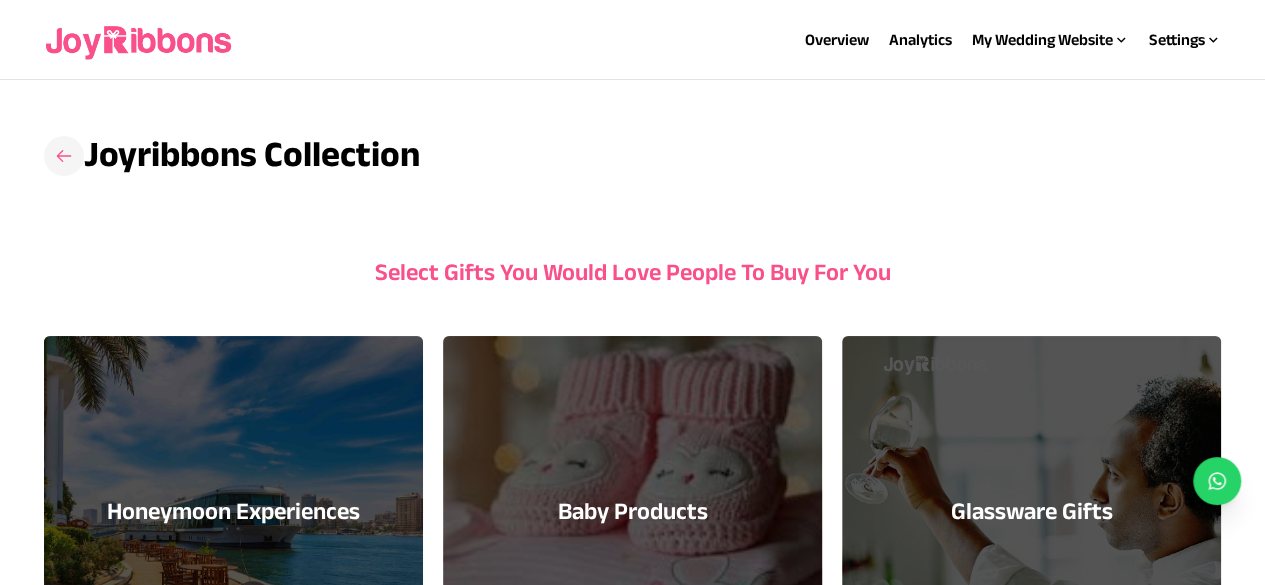 click at bounding box center [64, 156] 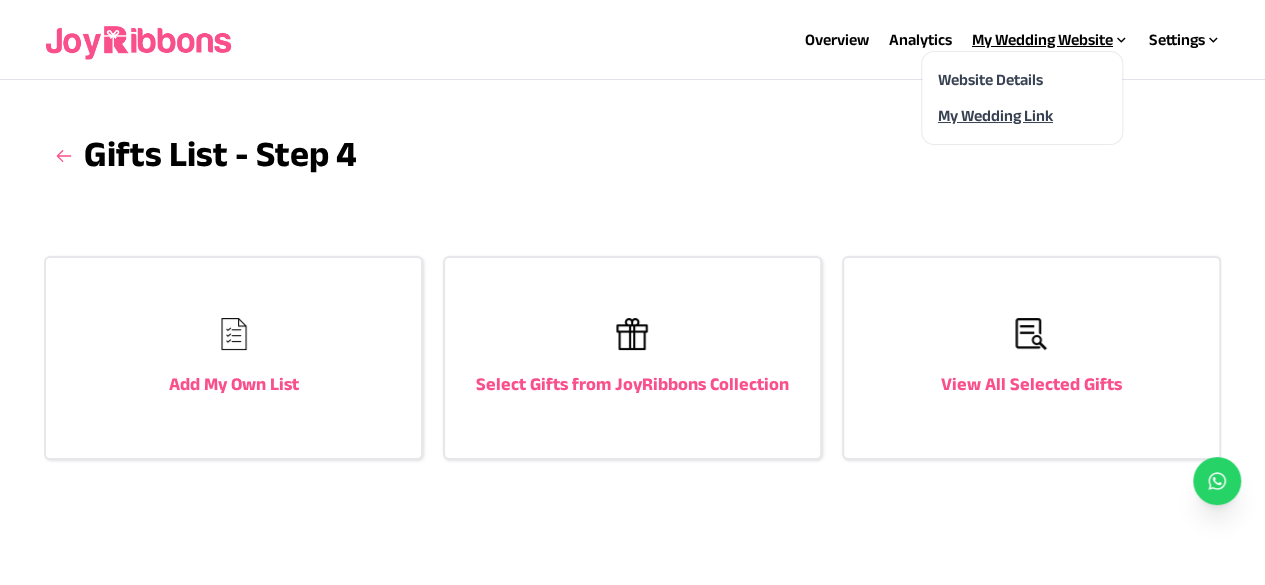 click on "My Wedding Link" at bounding box center (995, 115) 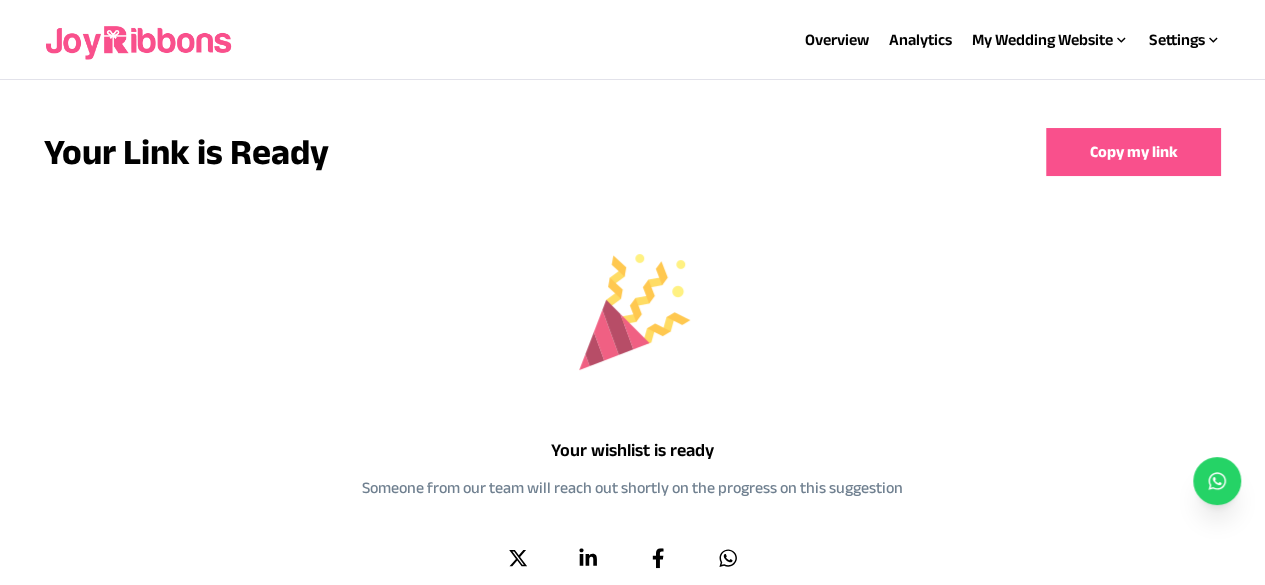 click on "Copy my link" at bounding box center (1133, 152) 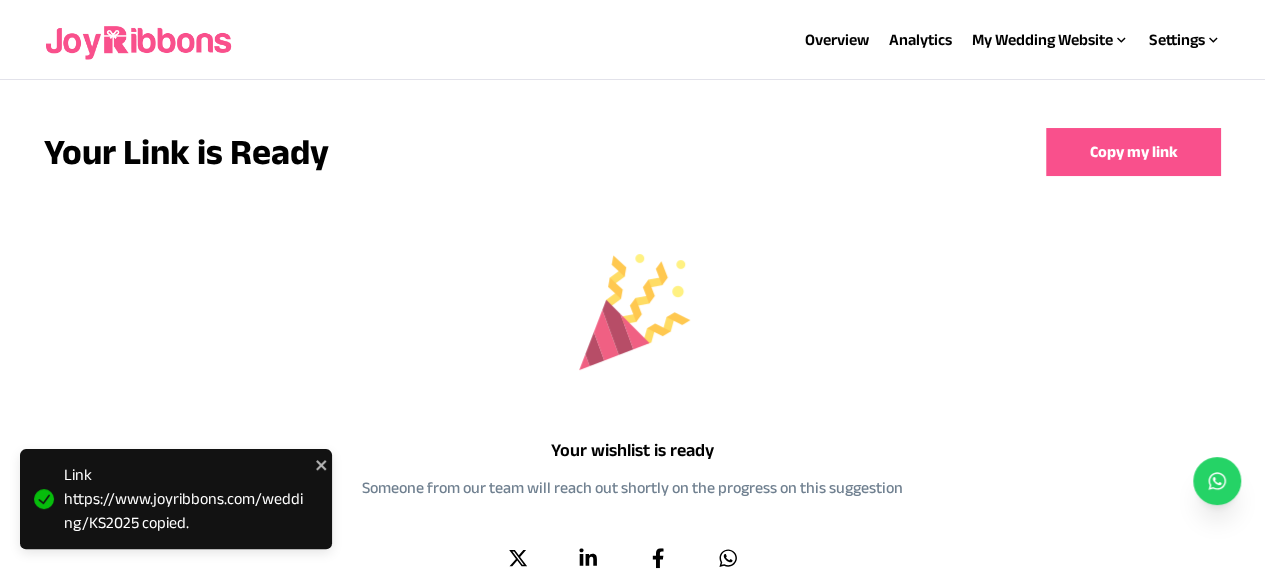 click 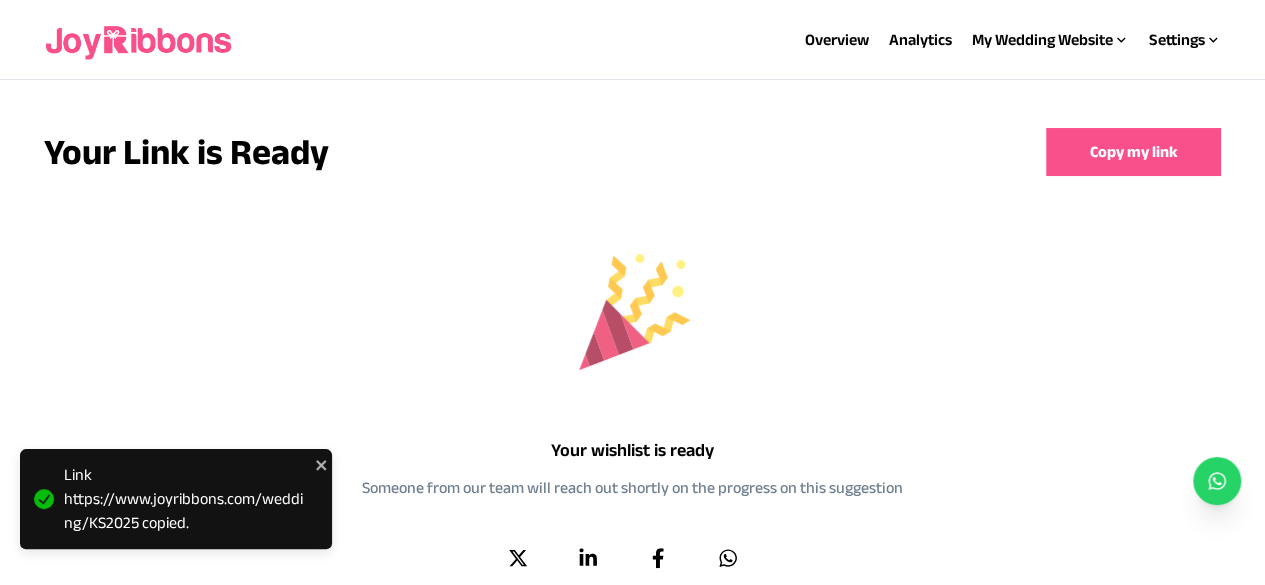 click 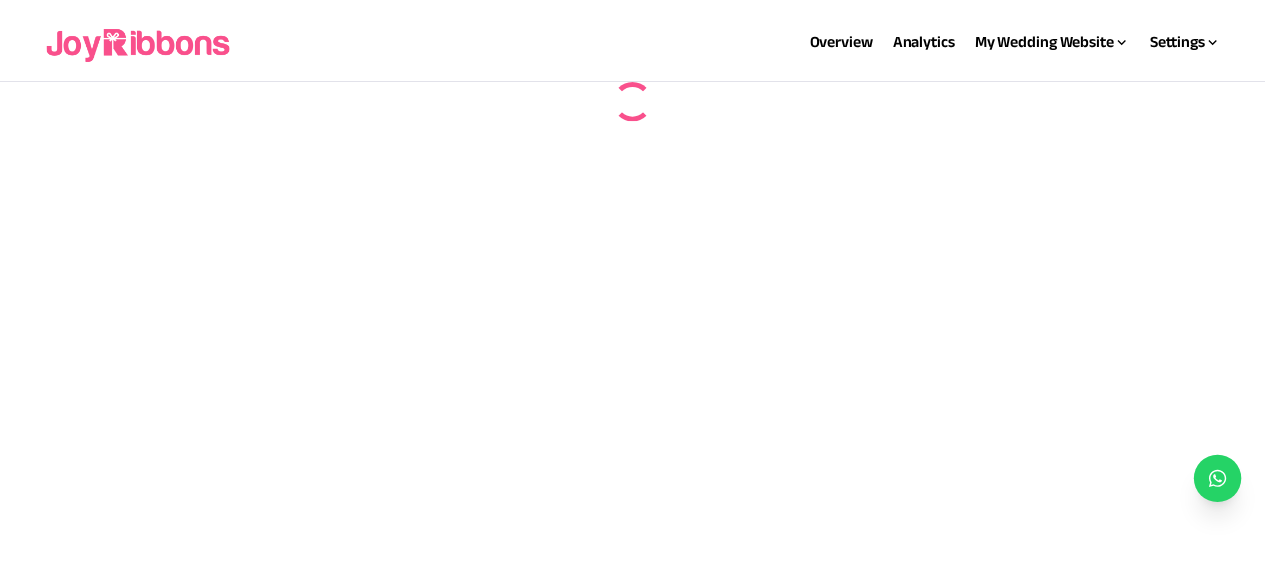 scroll, scrollTop: 0, scrollLeft: 0, axis: both 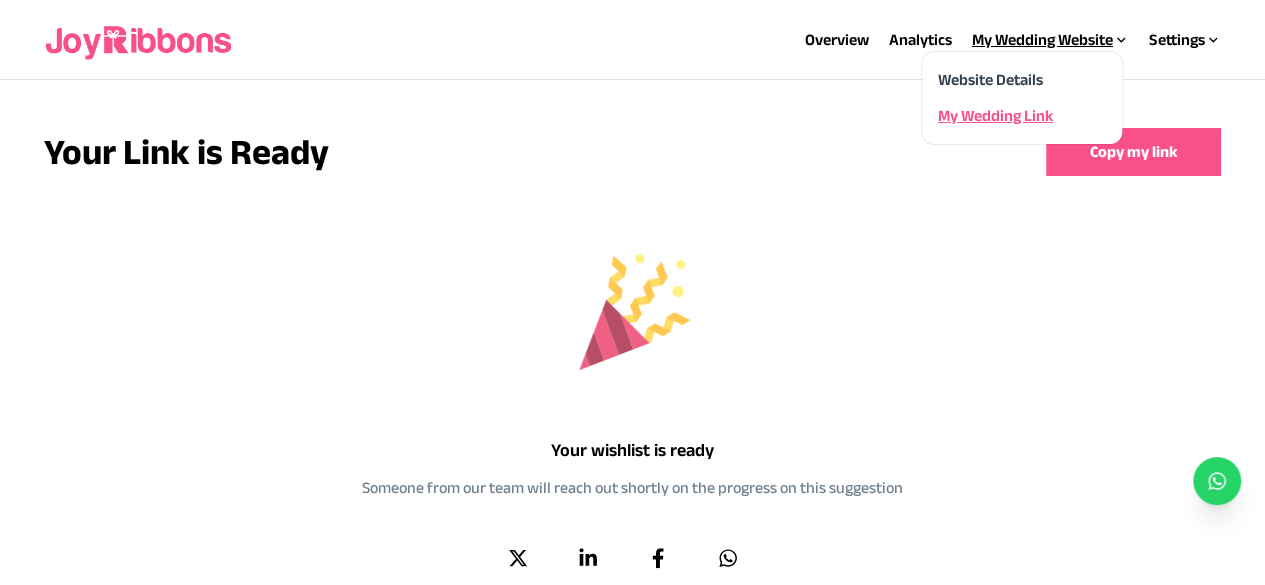 click on "My Wedding Link" at bounding box center (995, 115) 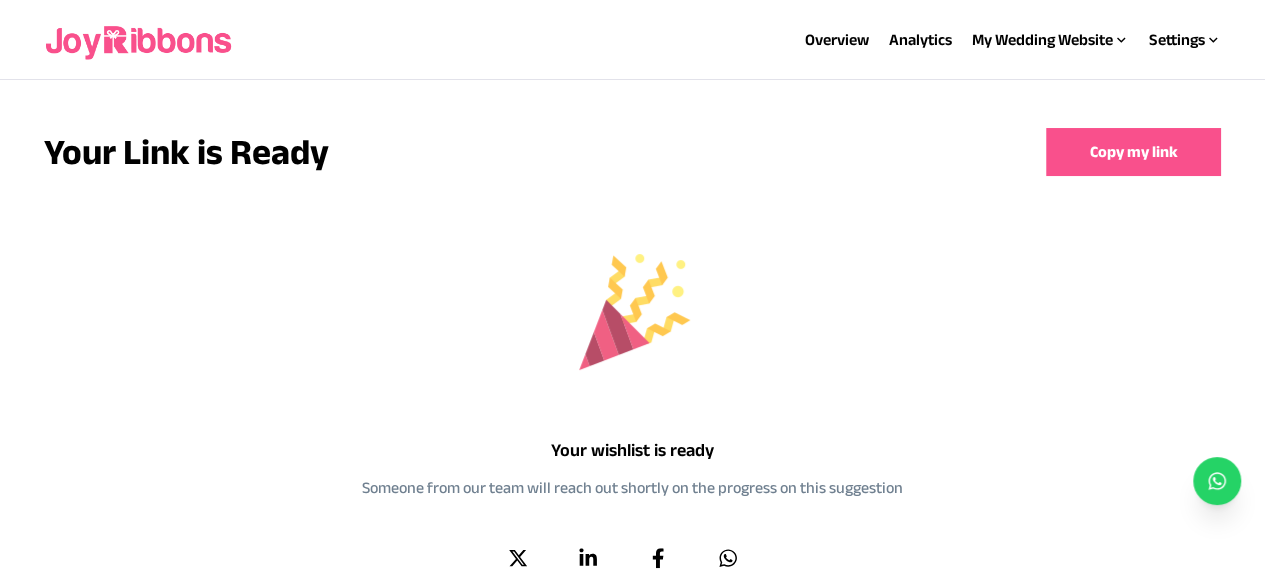 click on "Copy my link" at bounding box center (1133, 152) 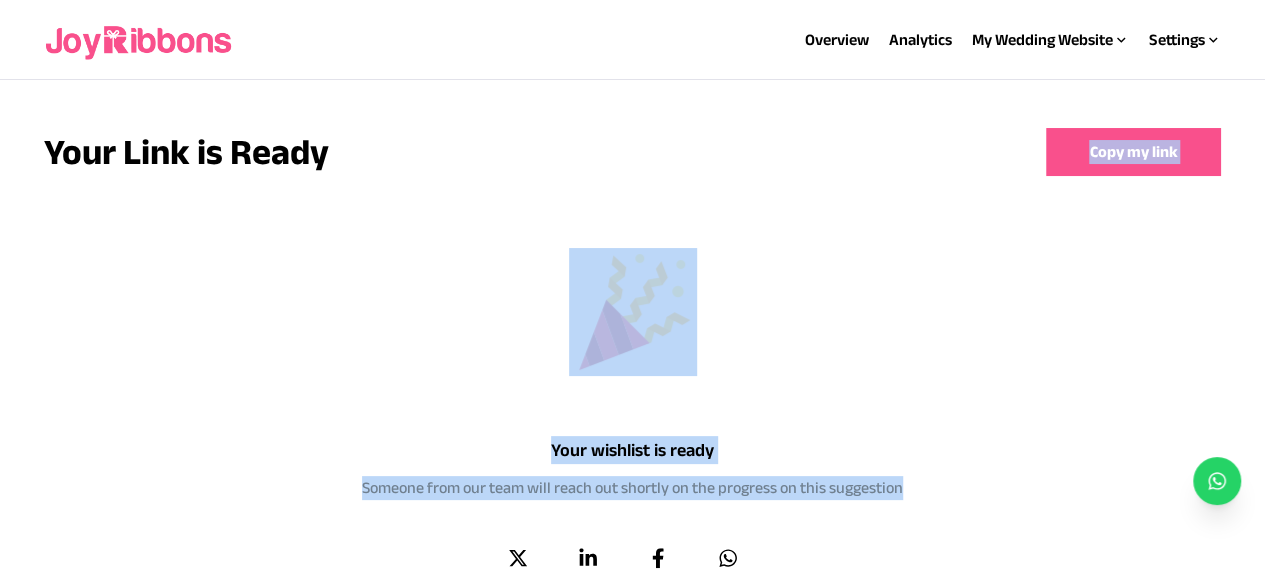 drag, startPoint x: 424, startPoint y: 148, endPoint x: 938, endPoint y: 428, distance: 585.317 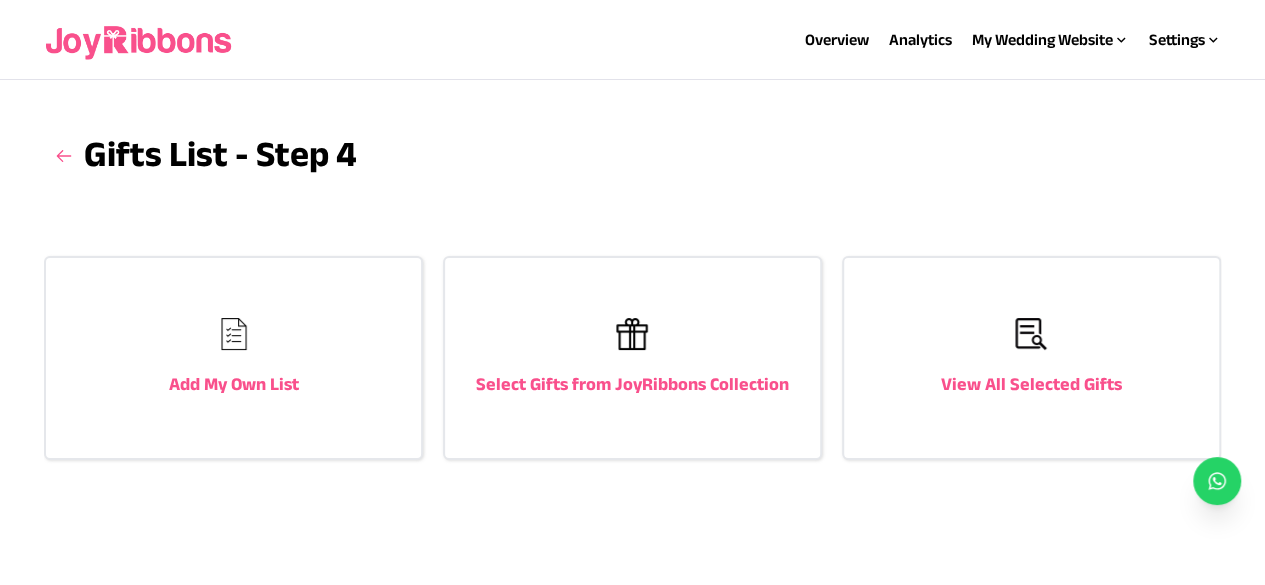 click on "Select Gifts from JoyRibbons Collection" at bounding box center (632, 358) 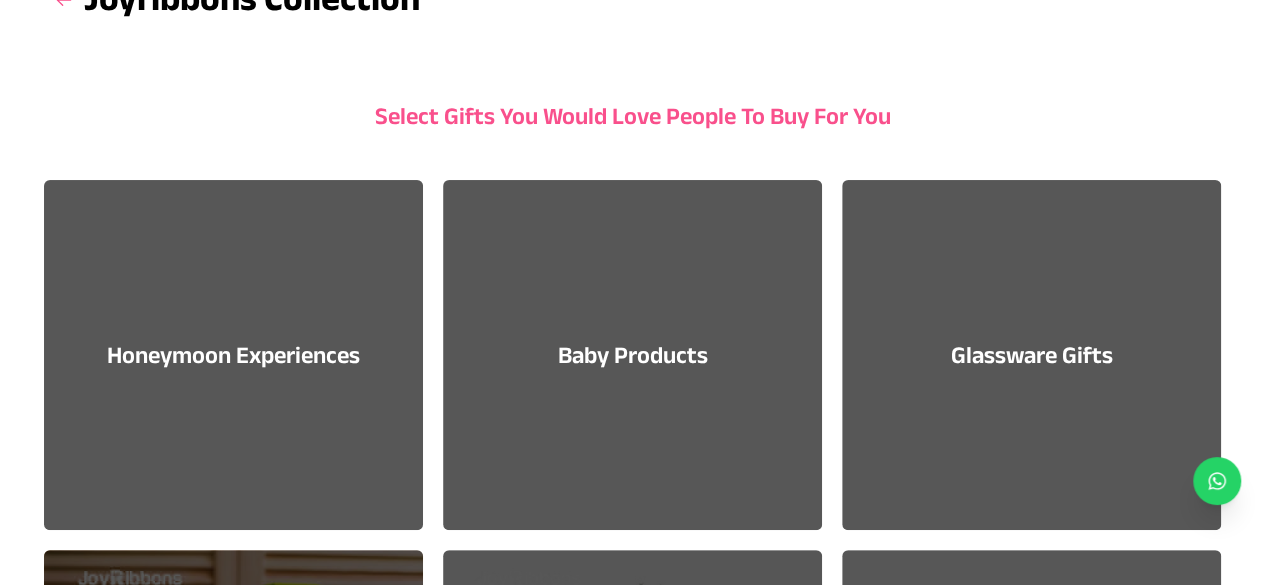 scroll, scrollTop: 200, scrollLeft: 0, axis: vertical 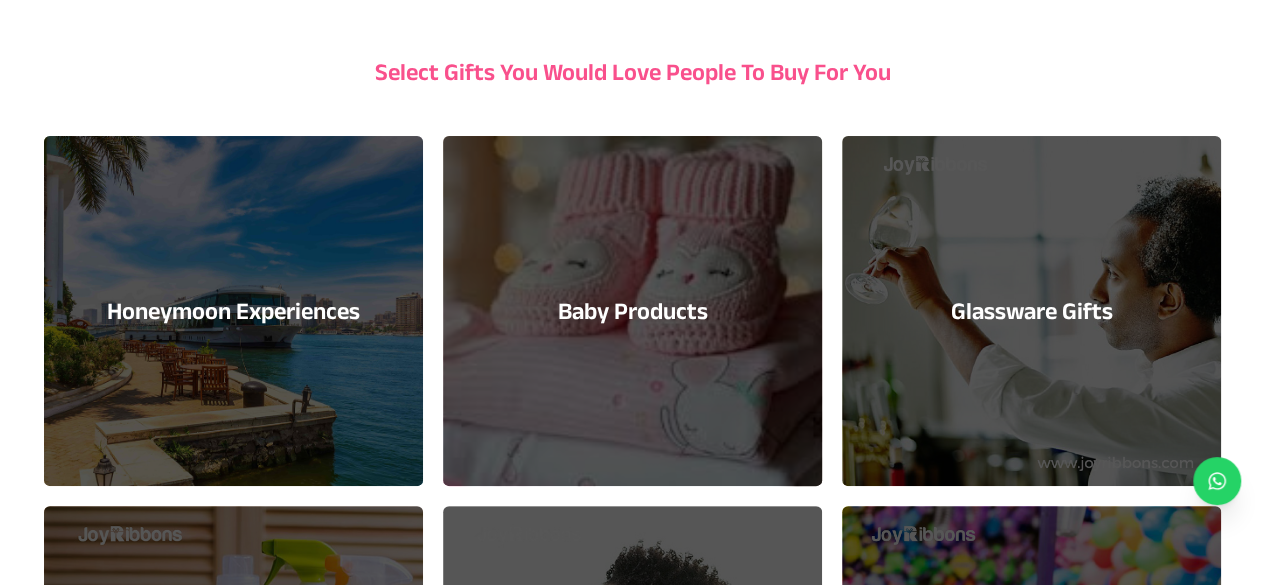 click on "Honeymoon Experiences" at bounding box center [233, 311] 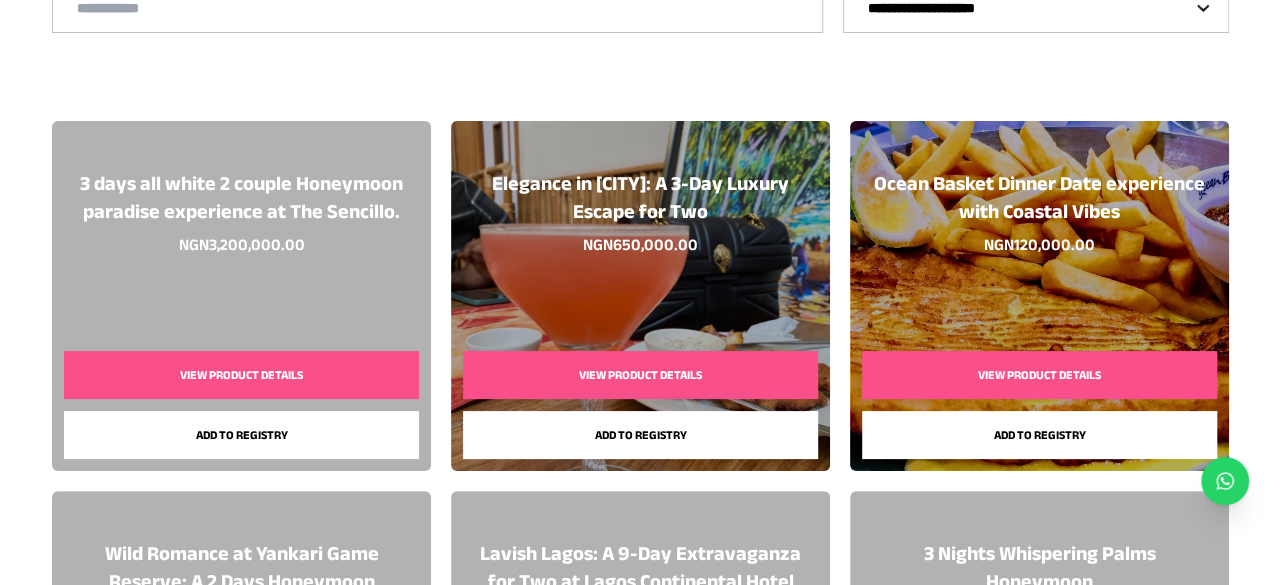 scroll, scrollTop: 226, scrollLeft: 0, axis: vertical 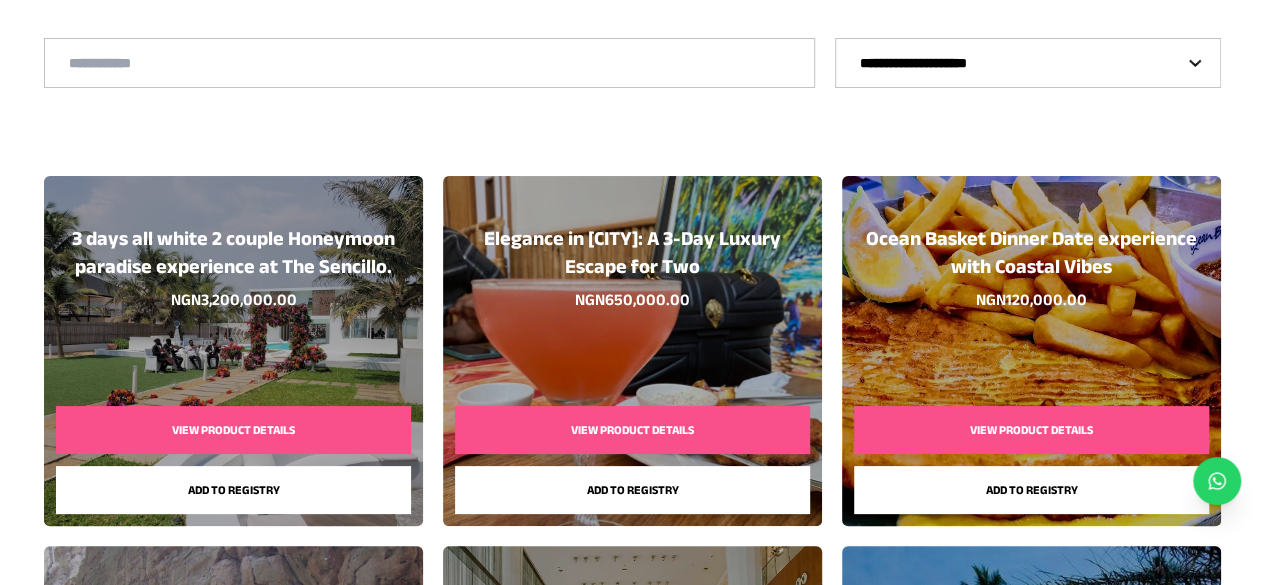 click on "View Product Details" at bounding box center [632, 430] 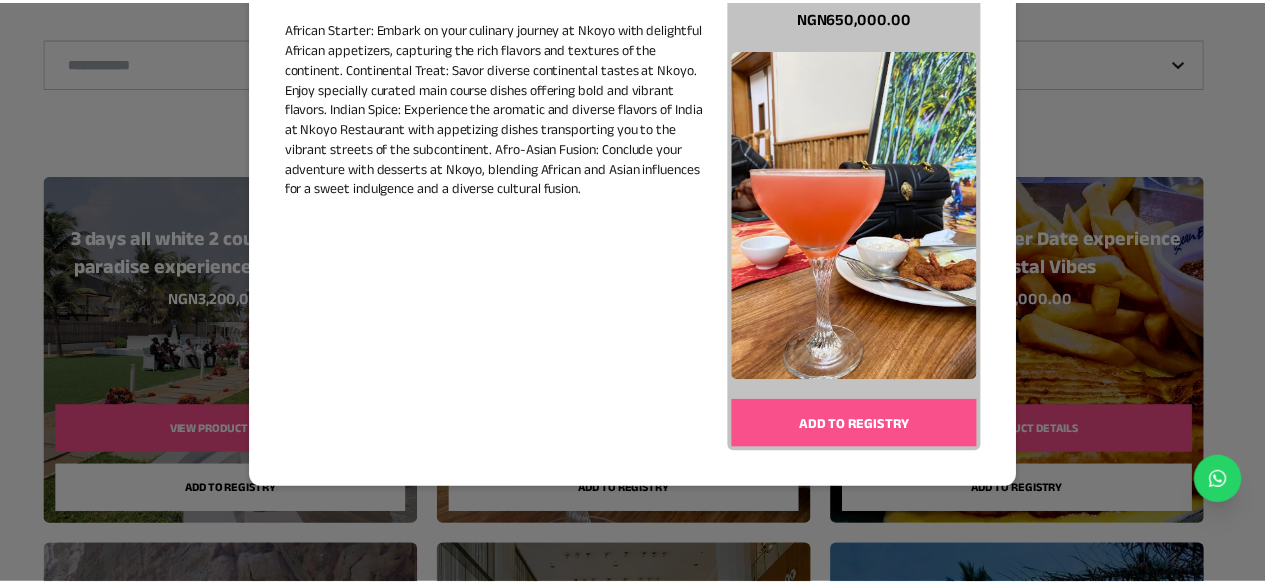 scroll, scrollTop: 0, scrollLeft: 0, axis: both 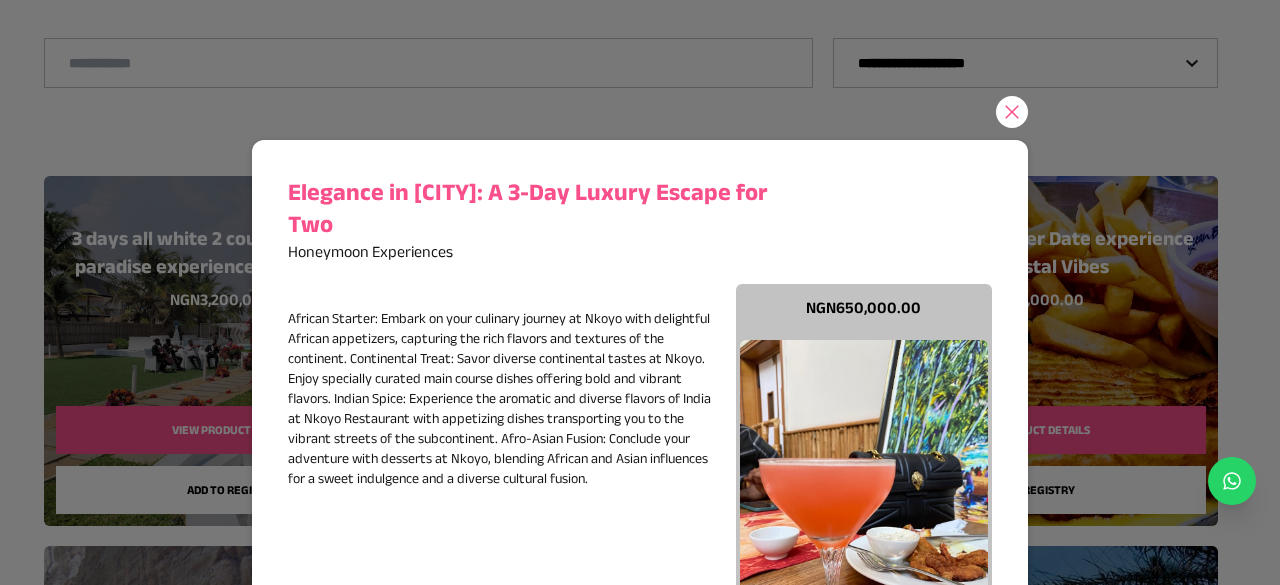 click at bounding box center (1012, 112) 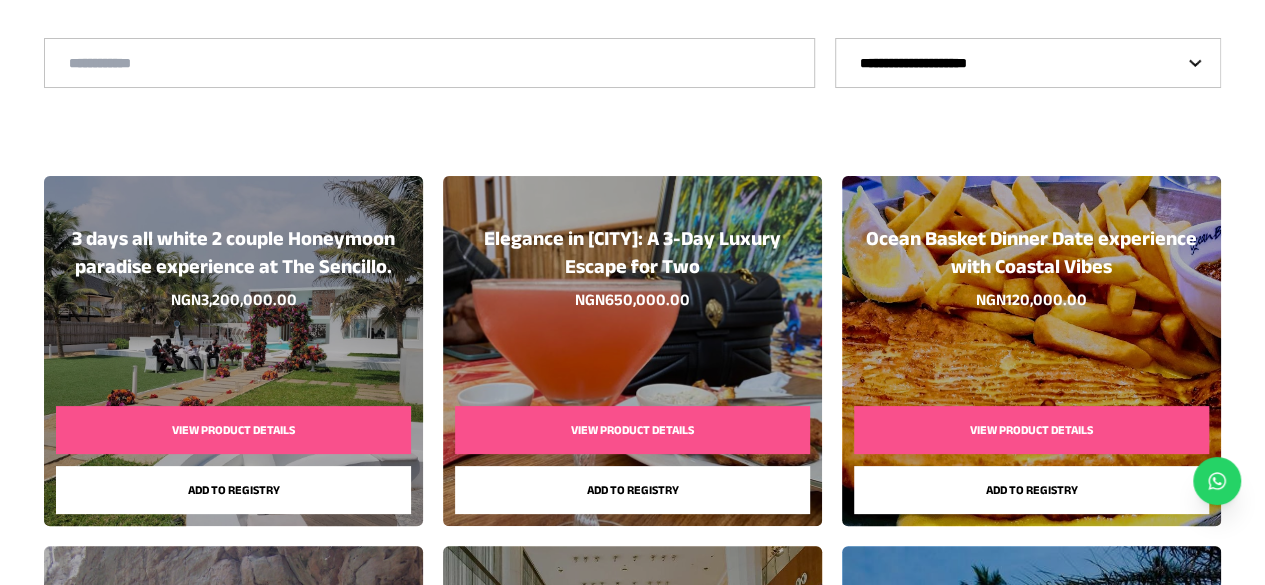 click on "**********" at bounding box center [1028, 63] 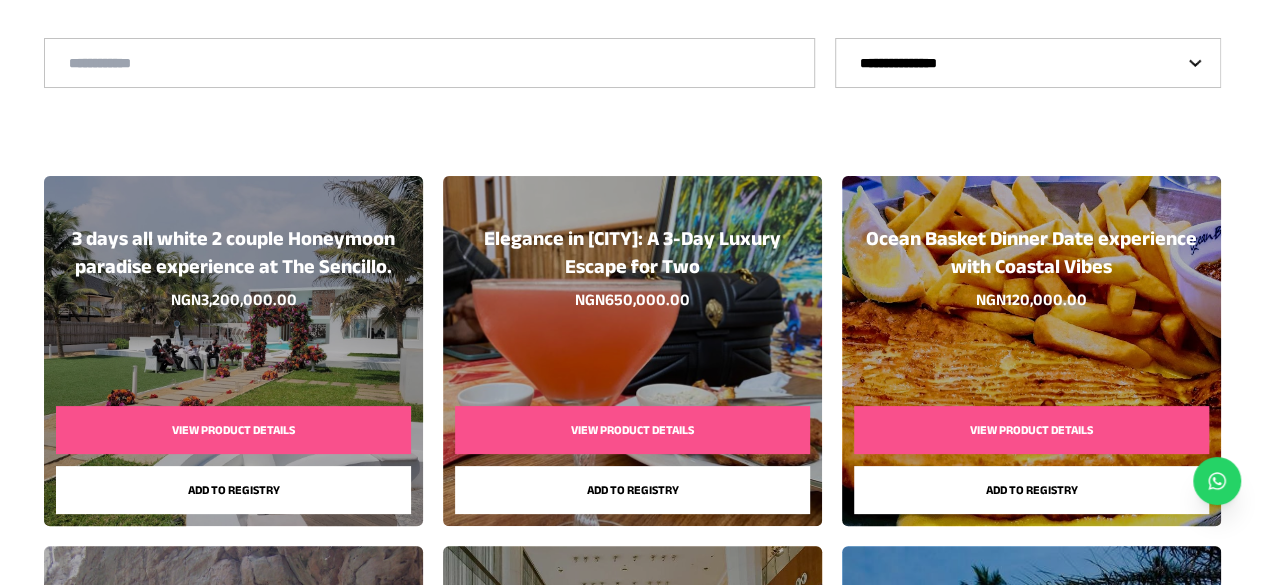 click on "**********" at bounding box center (1028, 63) 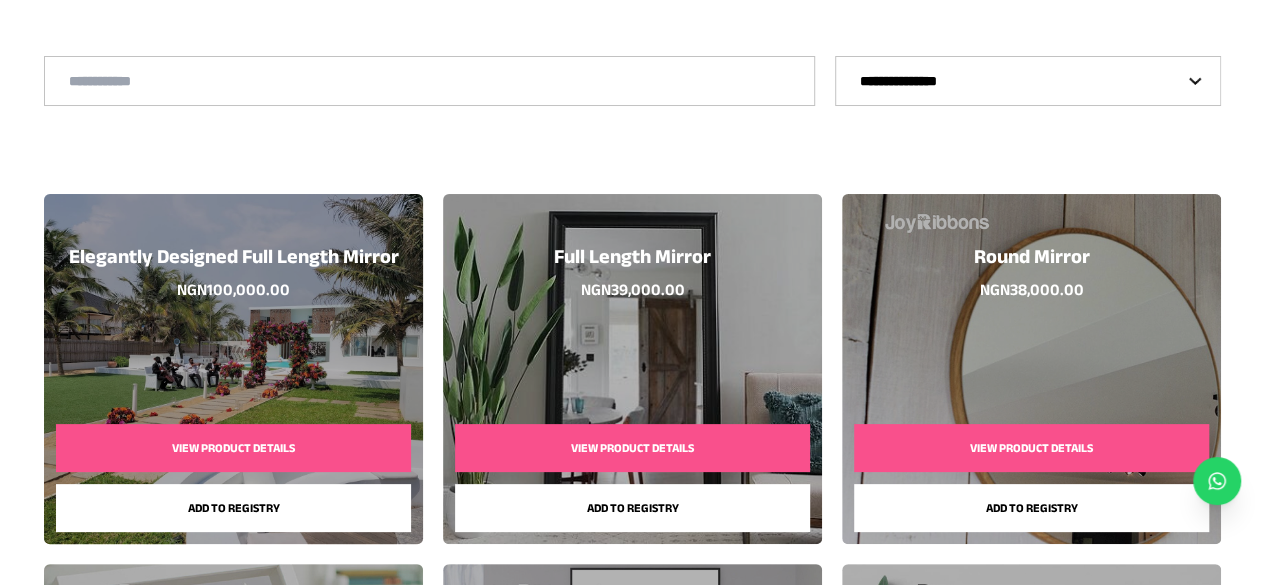 scroll, scrollTop: 26, scrollLeft: 0, axis: vertical 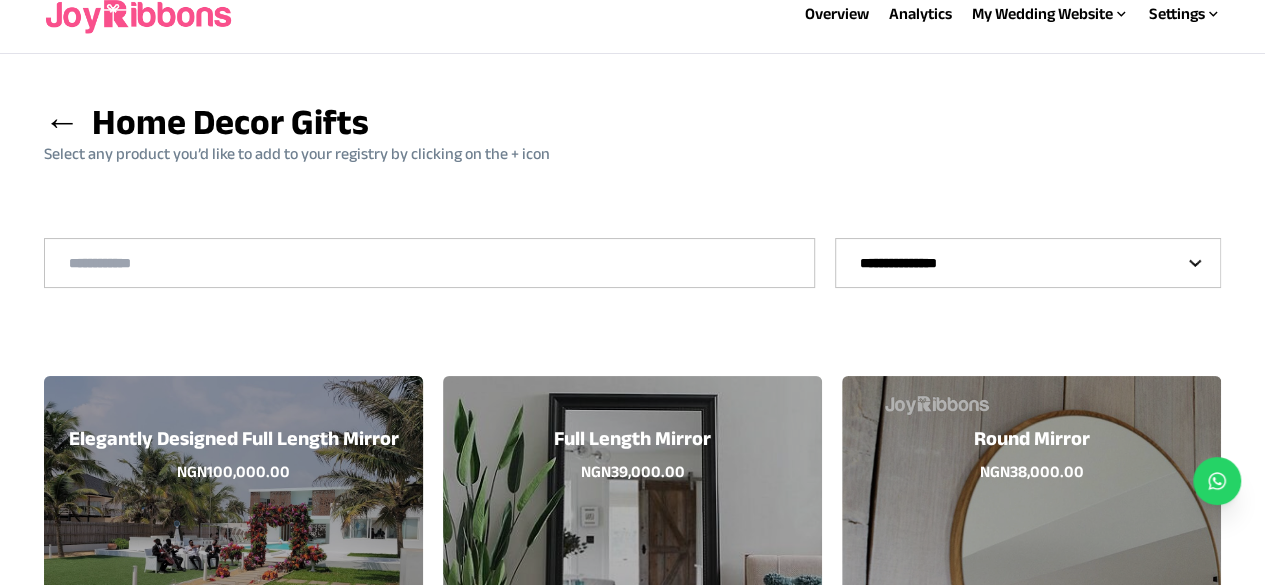 click on "**********" at bounding box center [1028, 263] 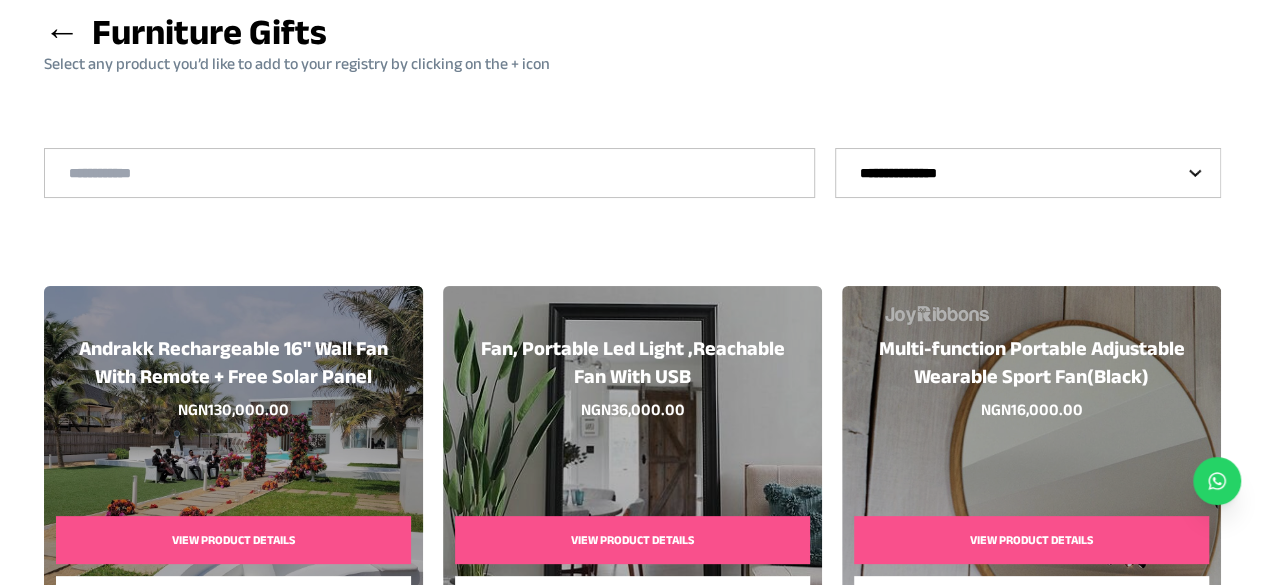 scroll, scrollTop: 0, scrollLeft: 0, axis: both 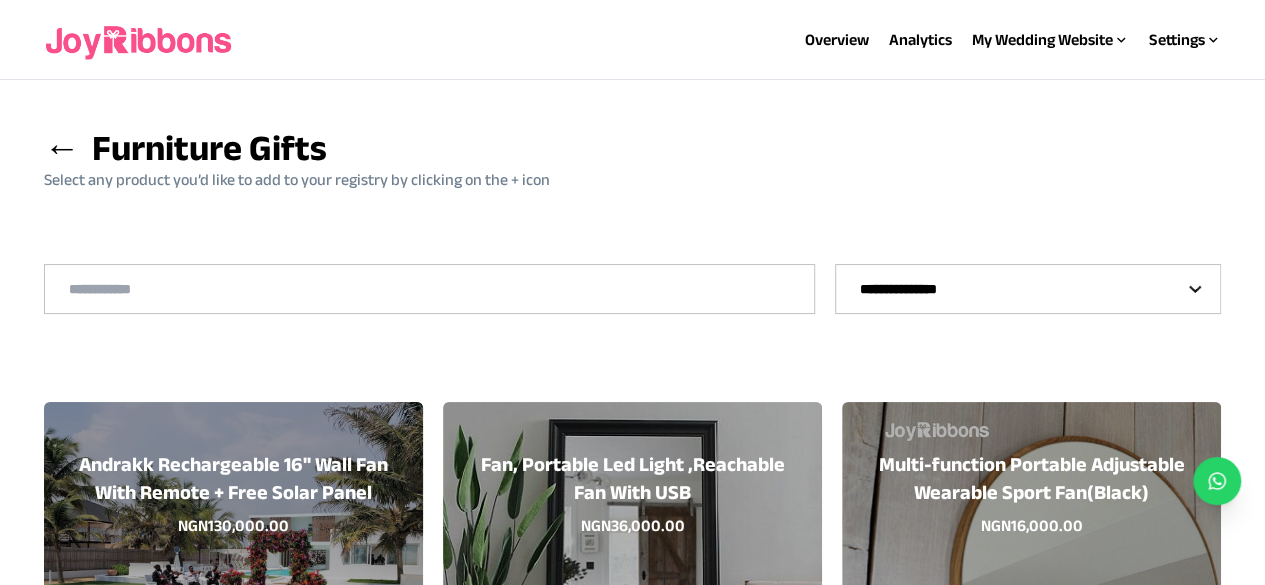 click on "**********" at bounding box center [1028, 289] 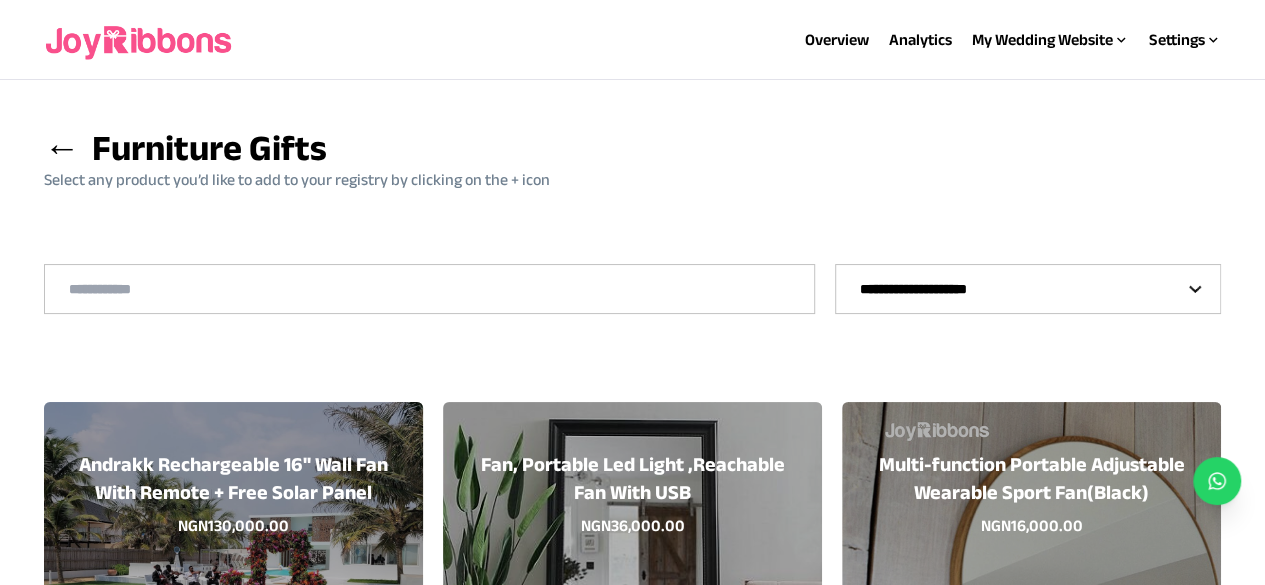 click on "**********" at bounding box center (1028, 289) 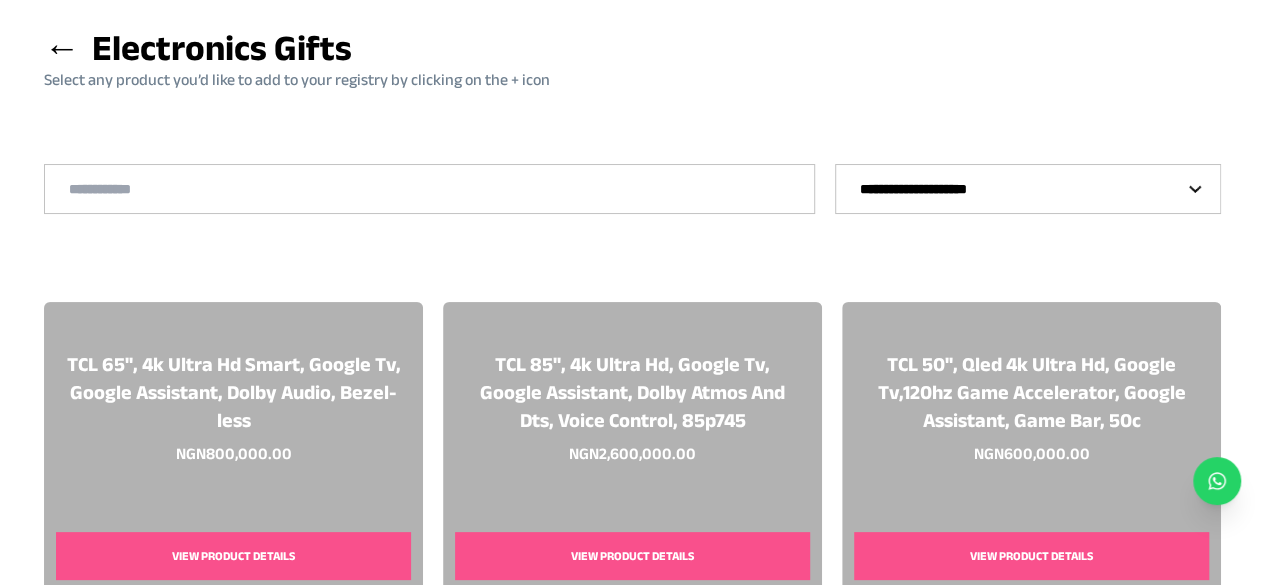 scroll, scrollTop: 0, scrollLeft: 0, axis: both 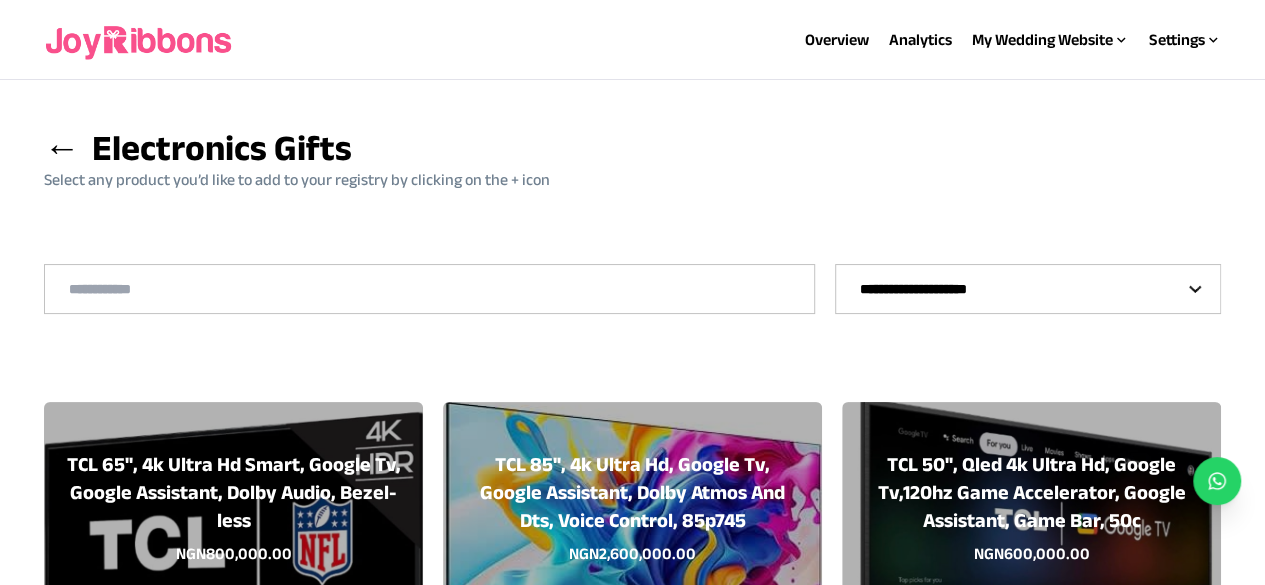 click on "**********" at bounding box center [1028, 289] 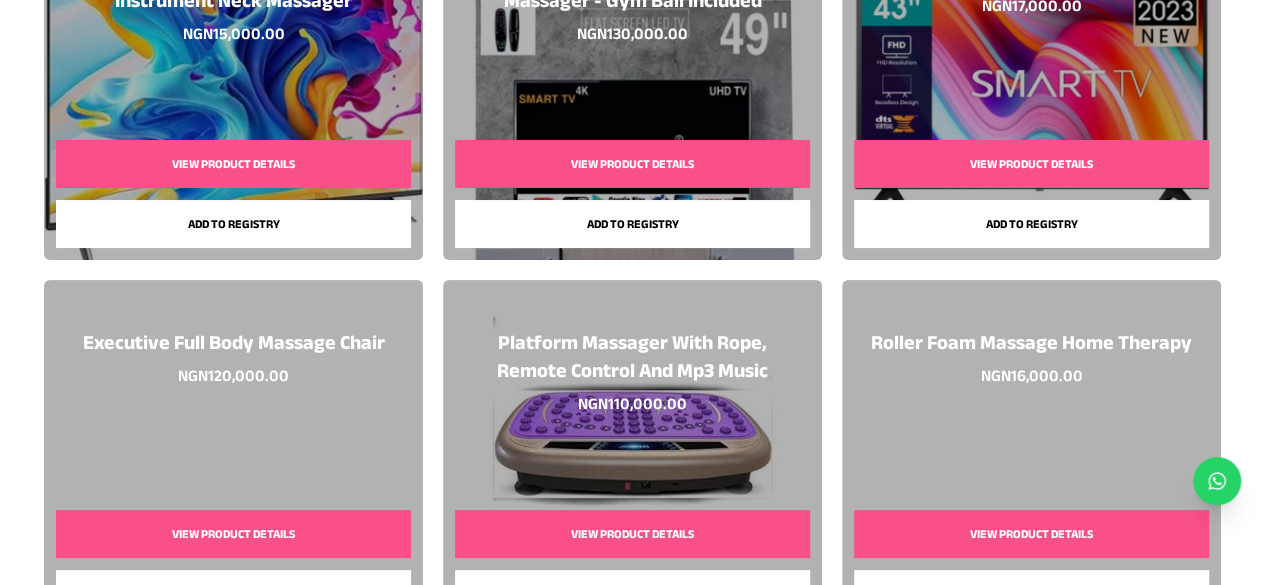 scroll, scrollTop: 900, scrollLeft: 0, axis: vertical 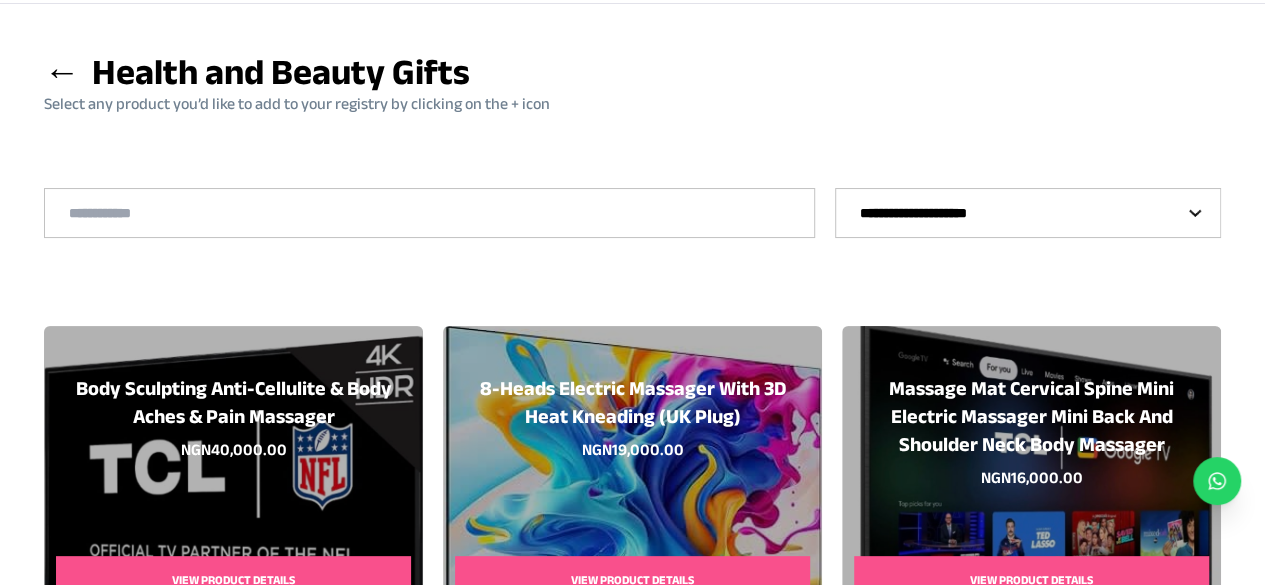 click on "**********" at bounding box center (1028, 213) 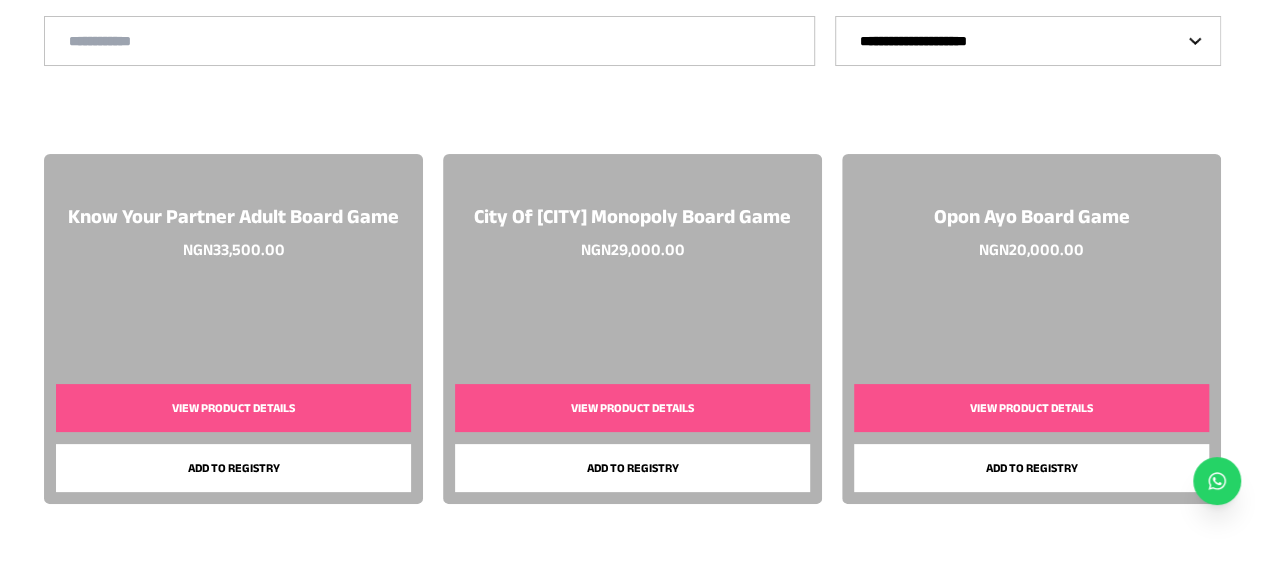 scroll, scrollTop: 286, scrollLeft: 0, axis: vertical 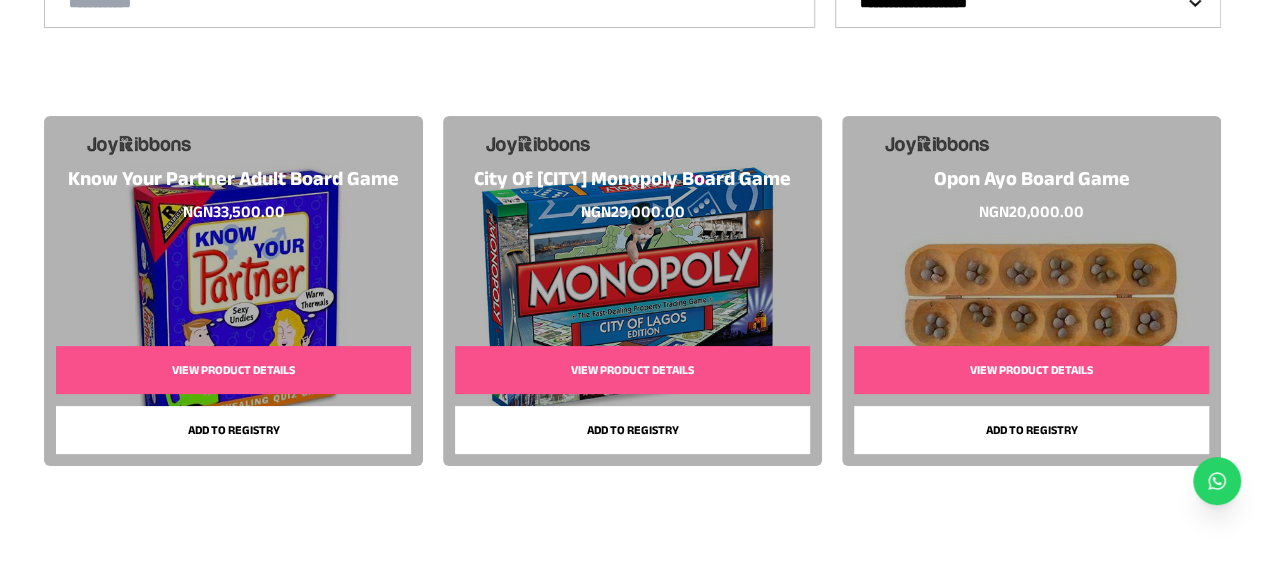 click on "Add to registry" at bounding box center [233, 430] 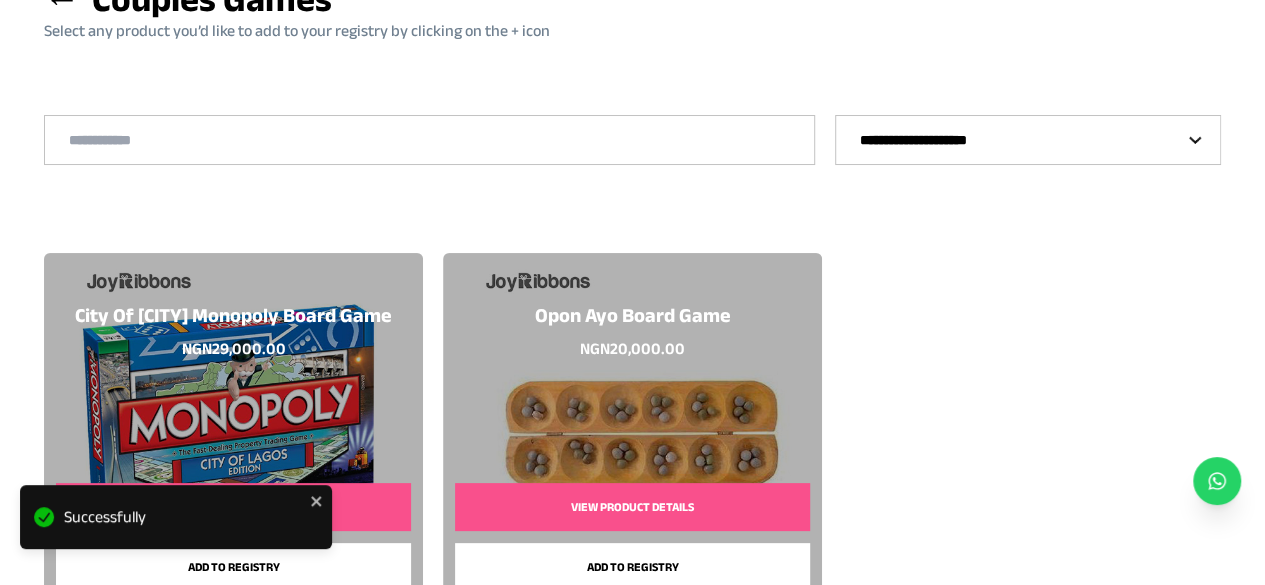scroll, scrollTop: 0, scrollLeft: 0, axis: both 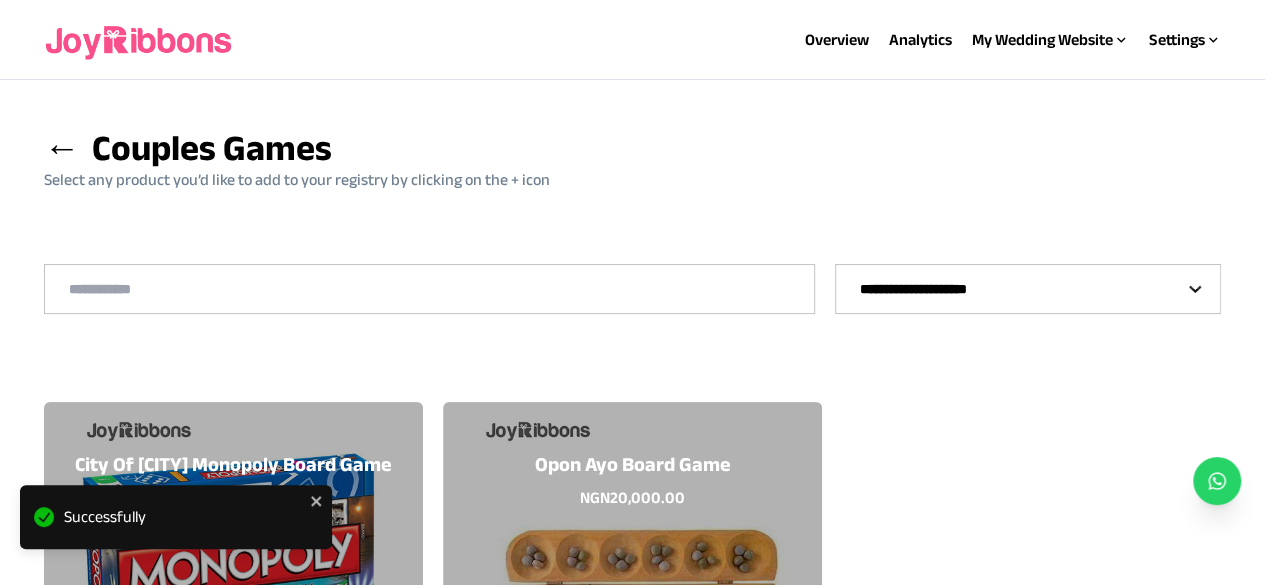 click on "**********" at bounding box center (1028, 289) 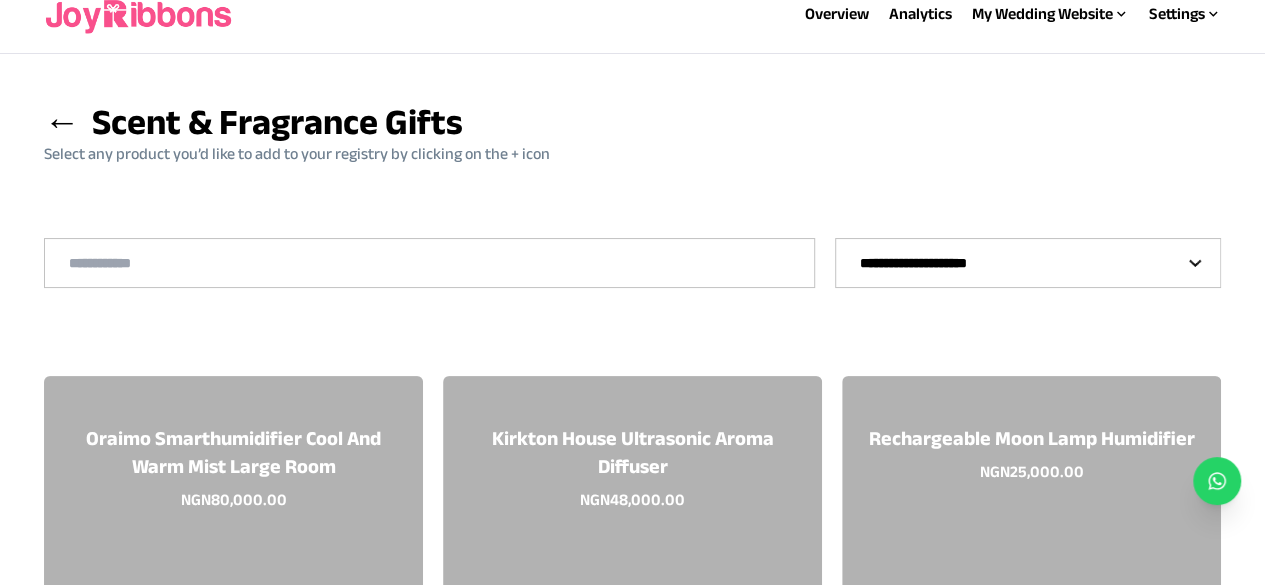 scroll, scrollTop: 0, scrollLeft: 0, axis: both 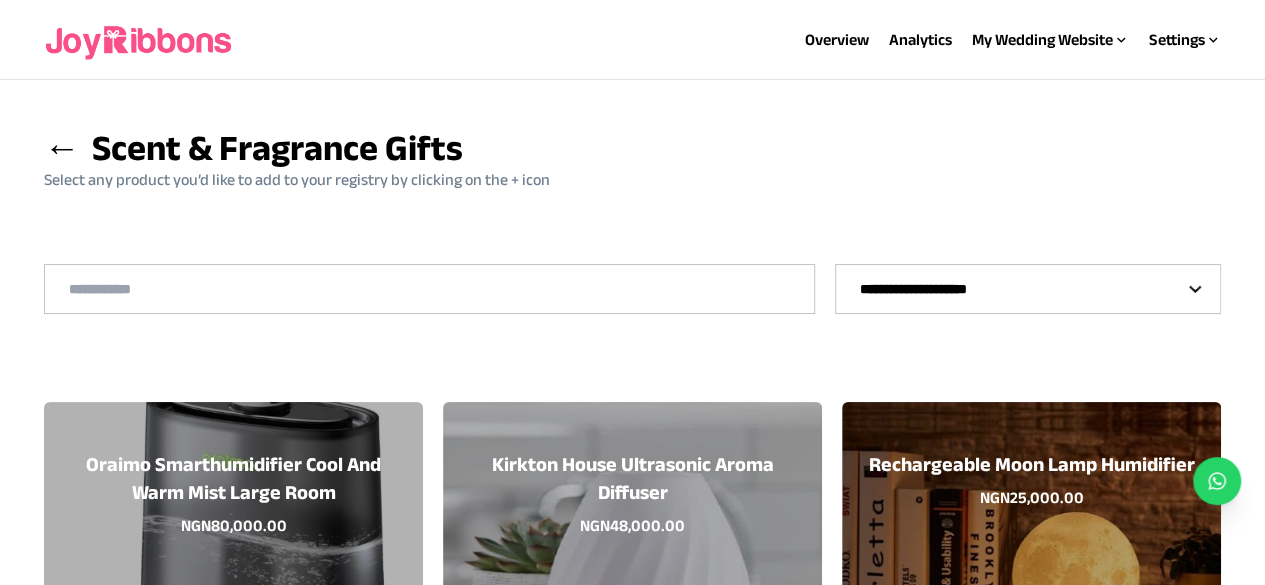 click on "**********" at bounding box center [1028, 289] 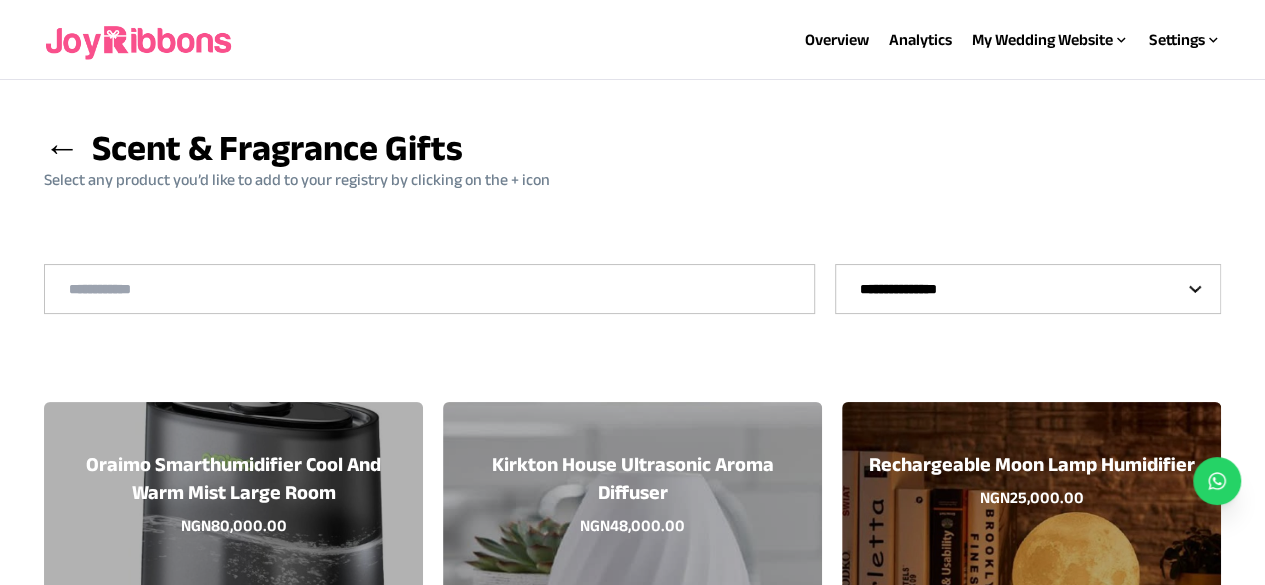click on "**********" at bounding box center [1028, 289] 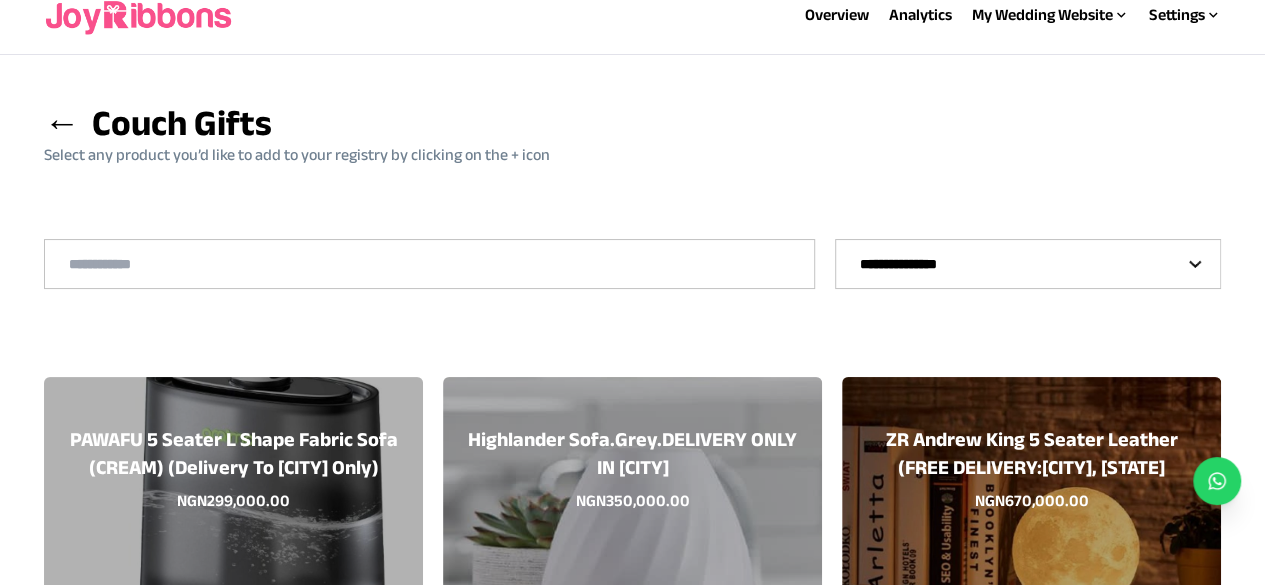 scroll, scrollTop: 0, scrollLeft: 0, axis: both 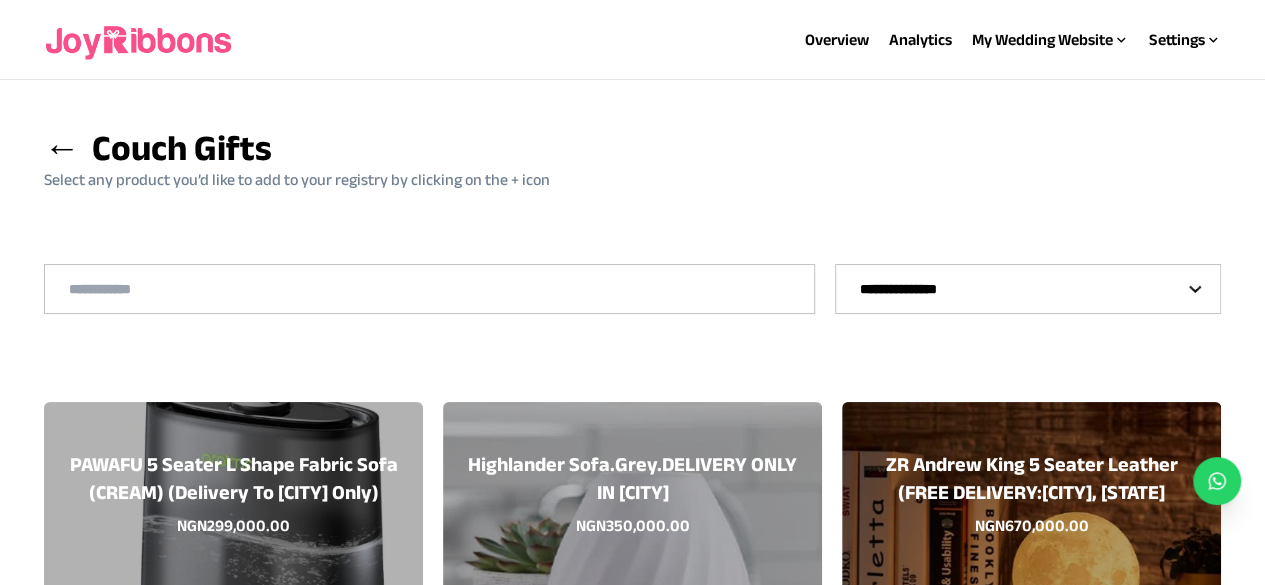 drag, startPoint x: 1130, startPoint y: 285, endPoint x: 1017, endPoint y: 296, distance: 113.534134 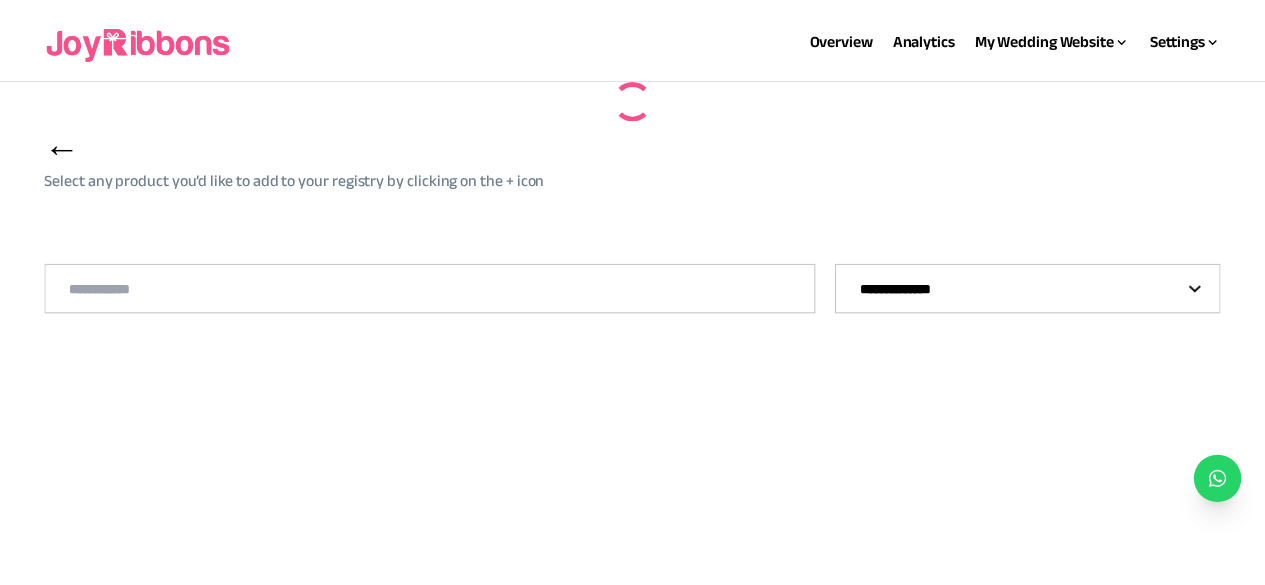 scroll, scrollTop: 0, scrollLeft: 0, axis: both 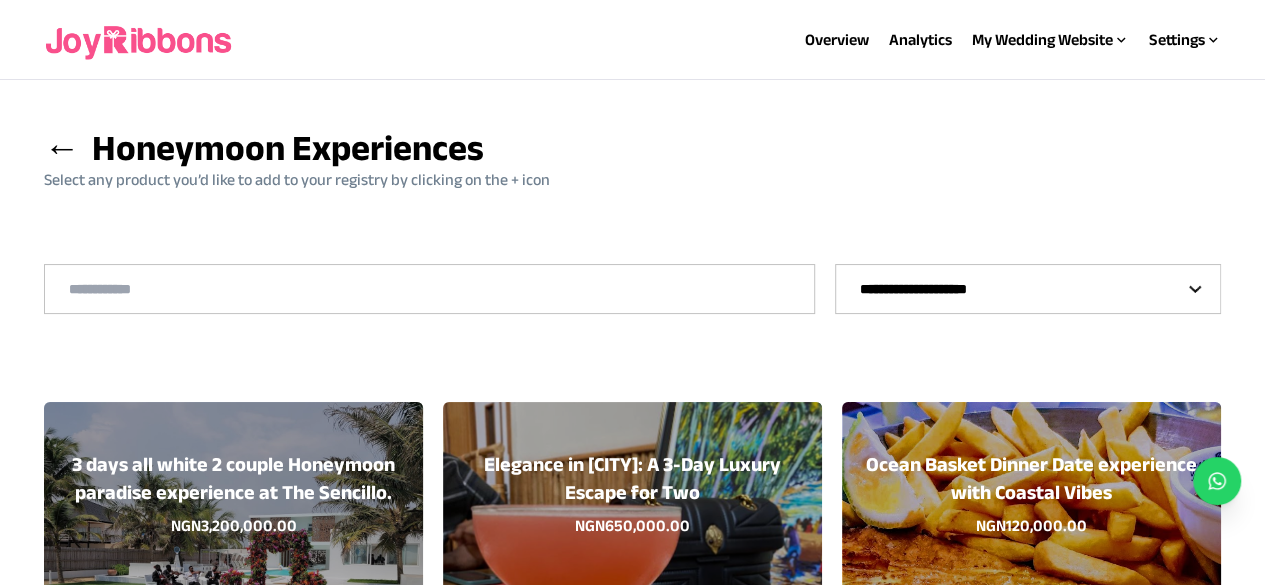 click on "**********" at bounding box center (1028, 289) 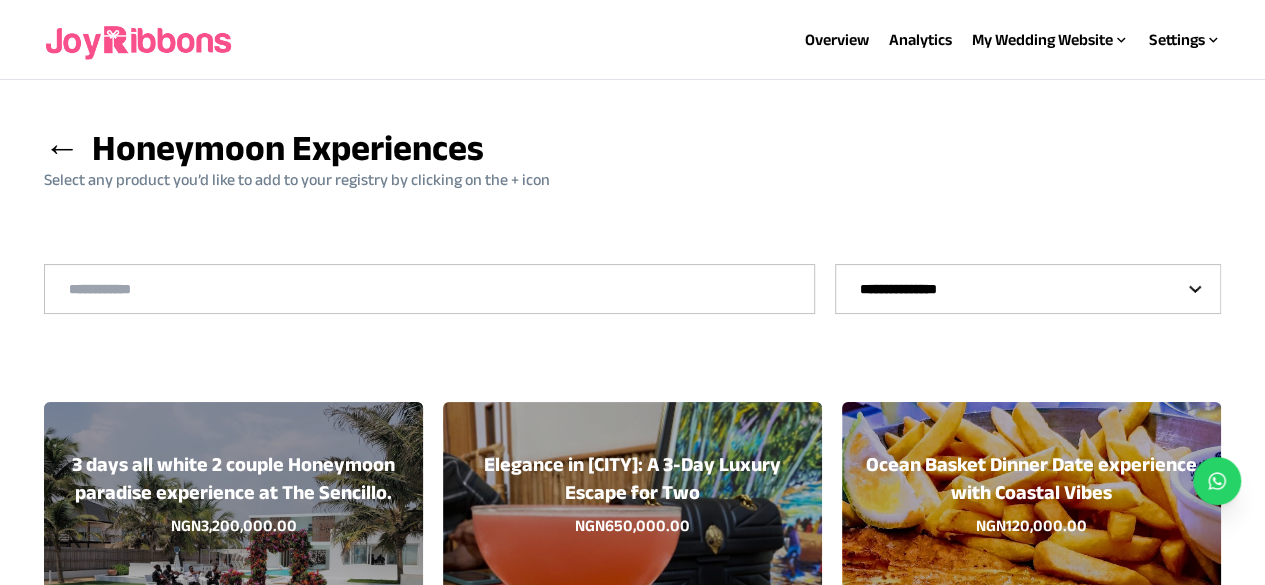 click on "**********" at bounding box center (1028, 289) 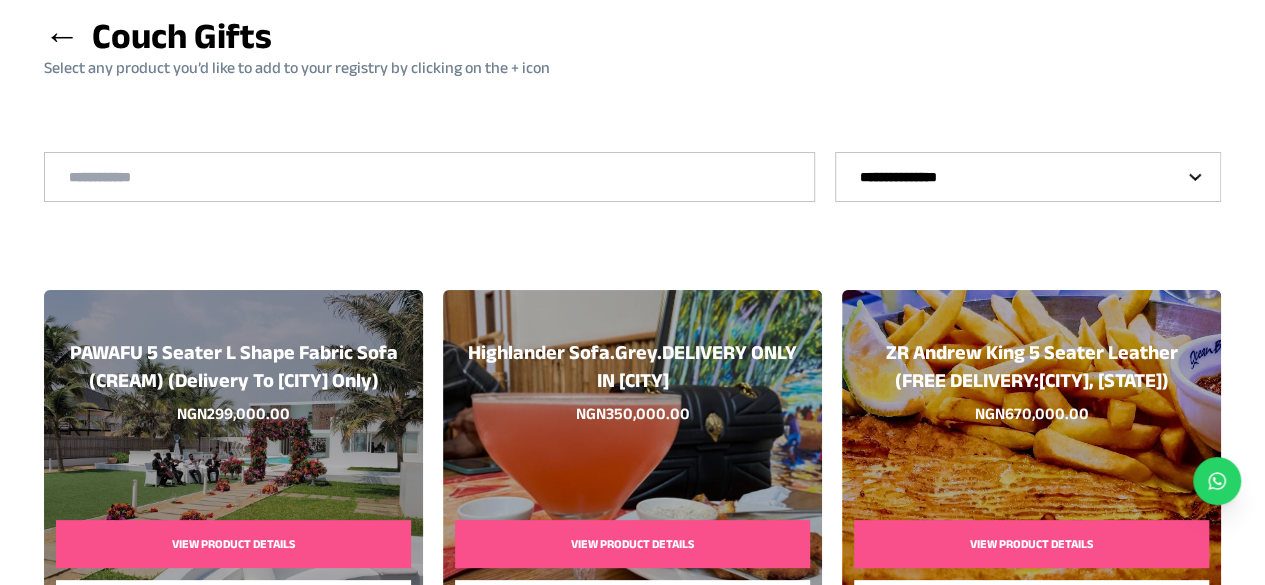 scroll, scrollTop: 0, scrollLeft: 0, axis: both 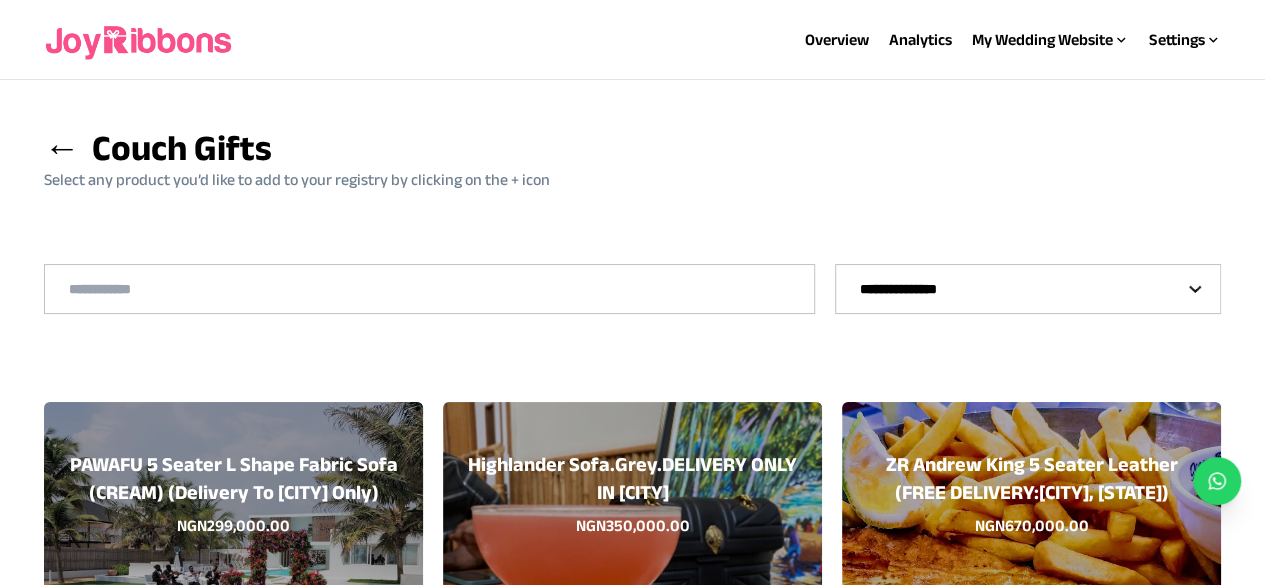 click on "**********" at bounding box center [1028, 289] 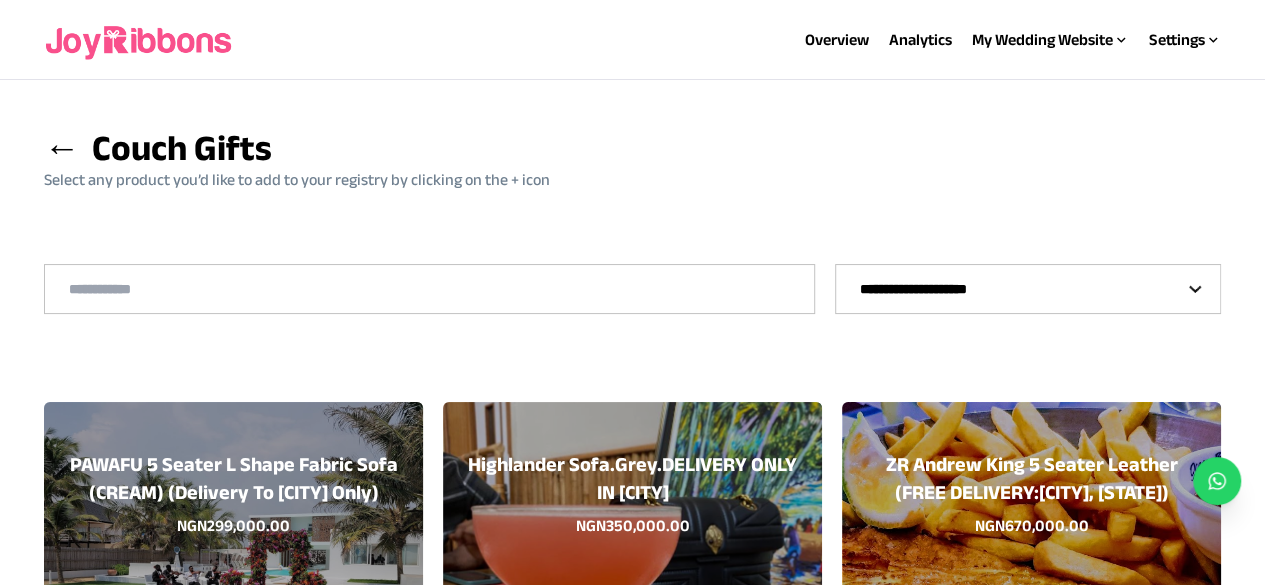 click on "**********" at bounding box center [1028, 289] 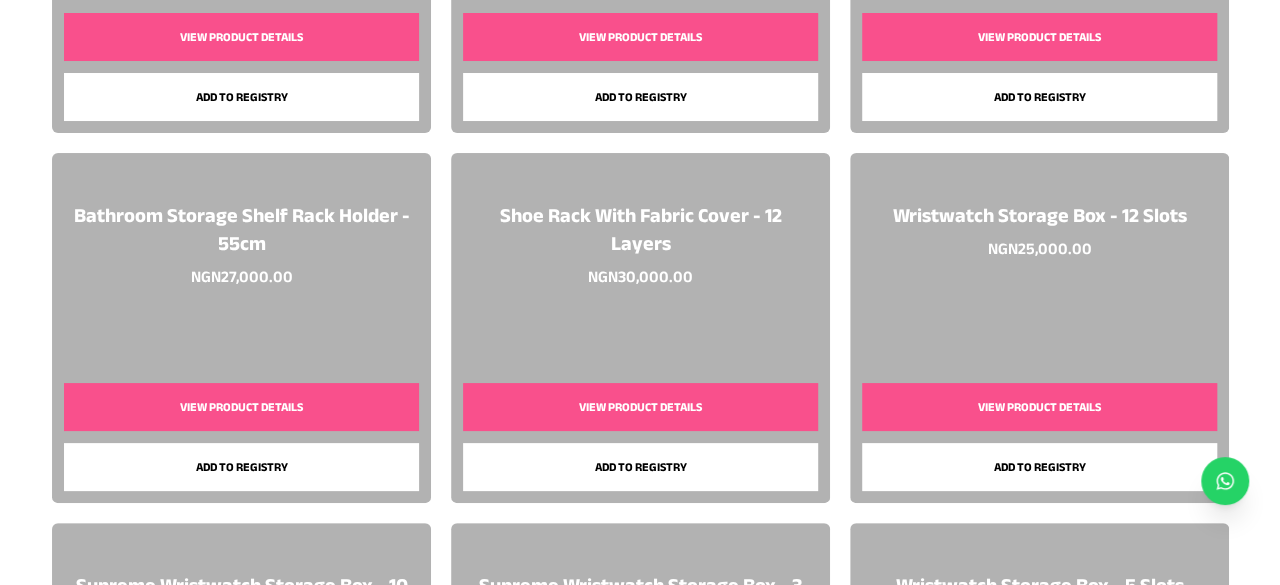 scroll, scrollTop: 2346, scrollLeft: 0, axis: vertical 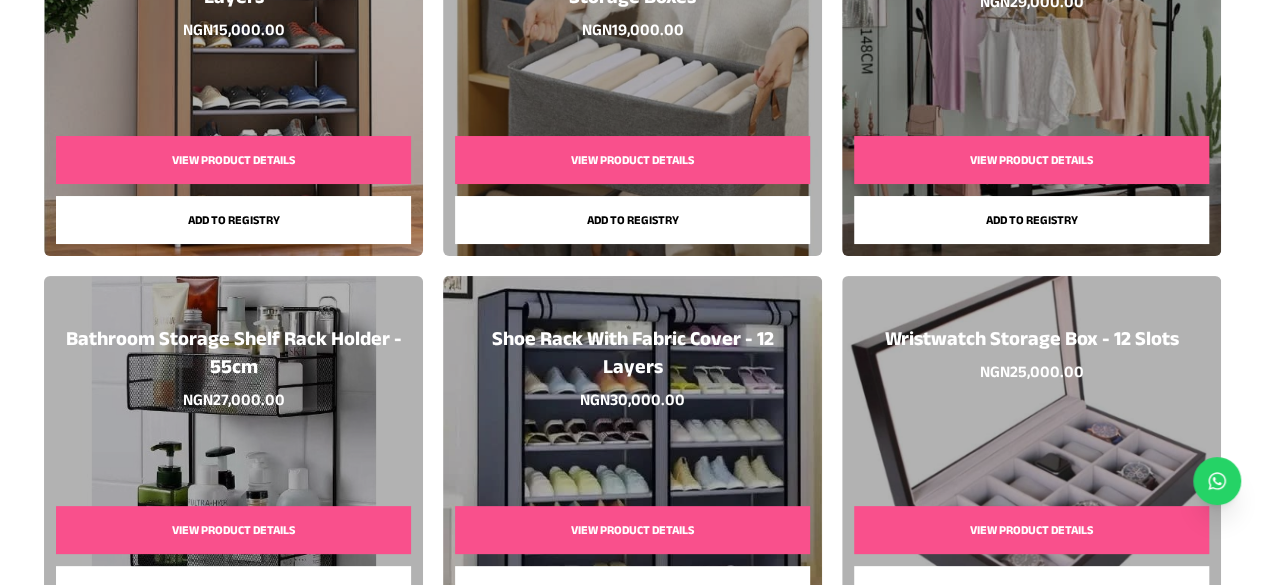 click on "View Product Details" at bounding box center [632, 530] 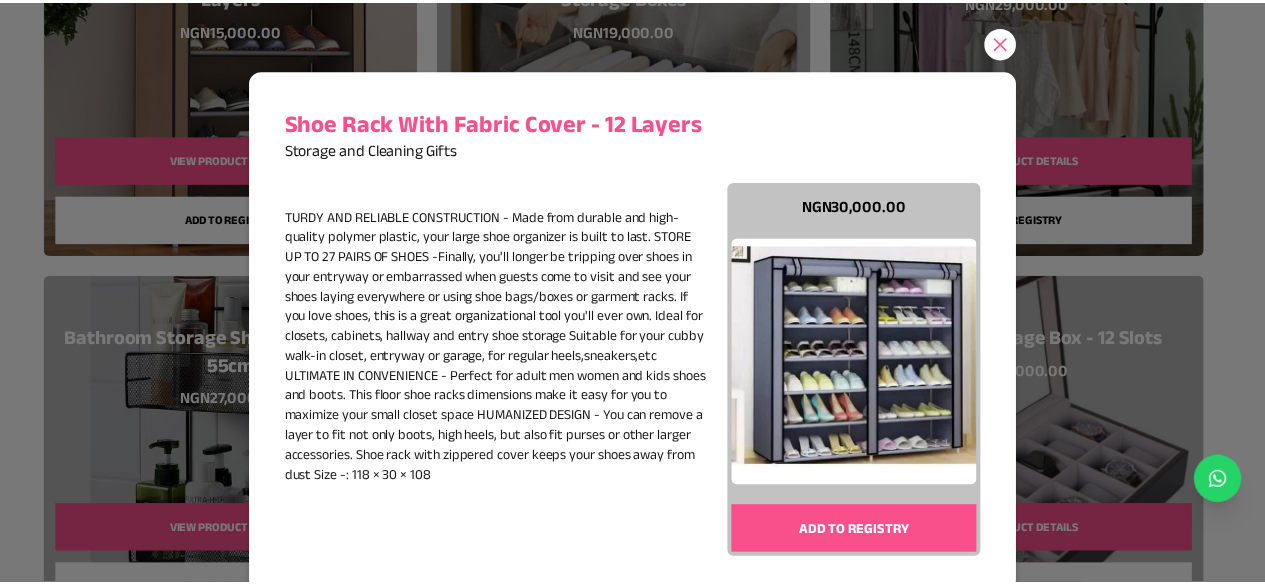 scroll, scrollTop: 175, scrollLeft: 0, axis: vertical 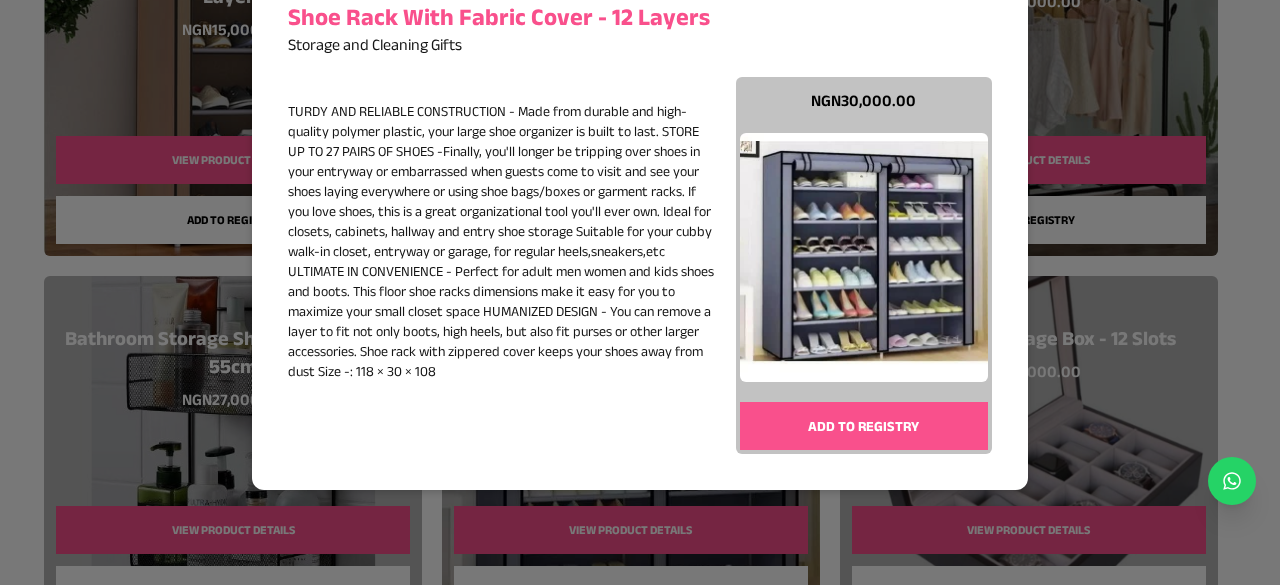 click on "Add to registry" at bounding box center (864, 426) 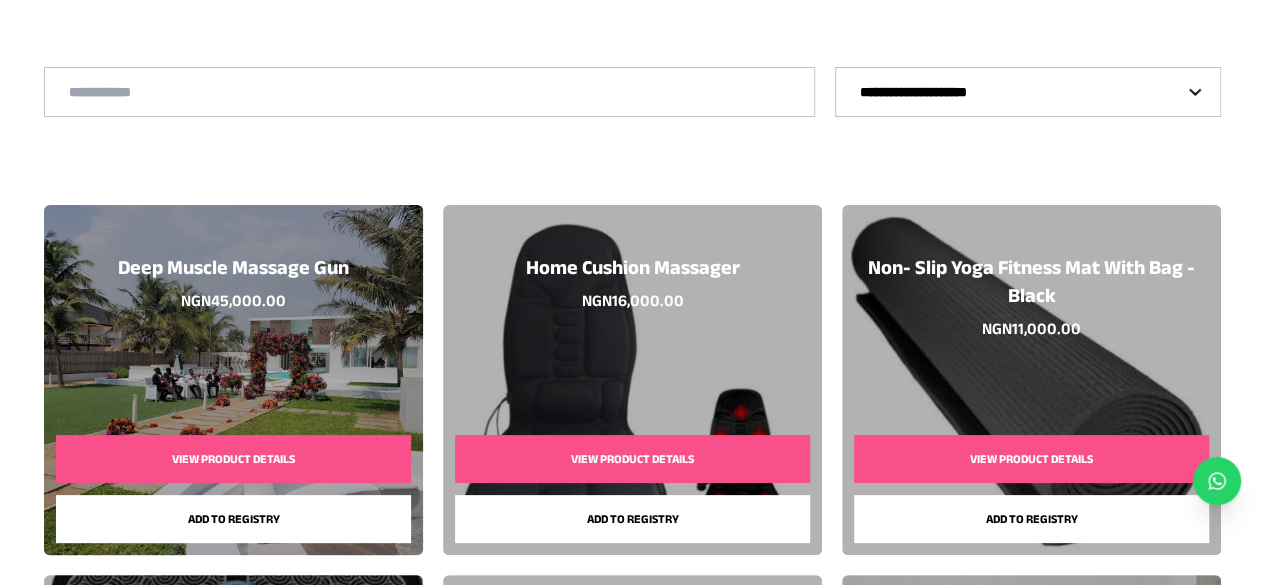 scroll, scrollTop: 46, scrollLeft: 0, axis: vertical 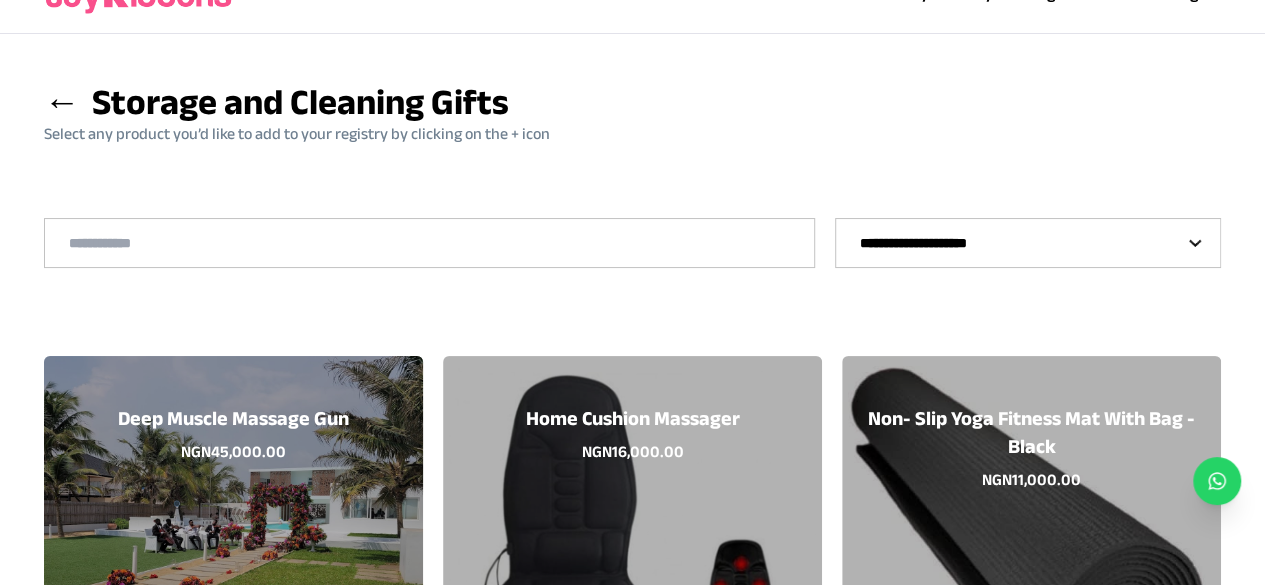 click on "**********" at bounding box center (1028, 243) 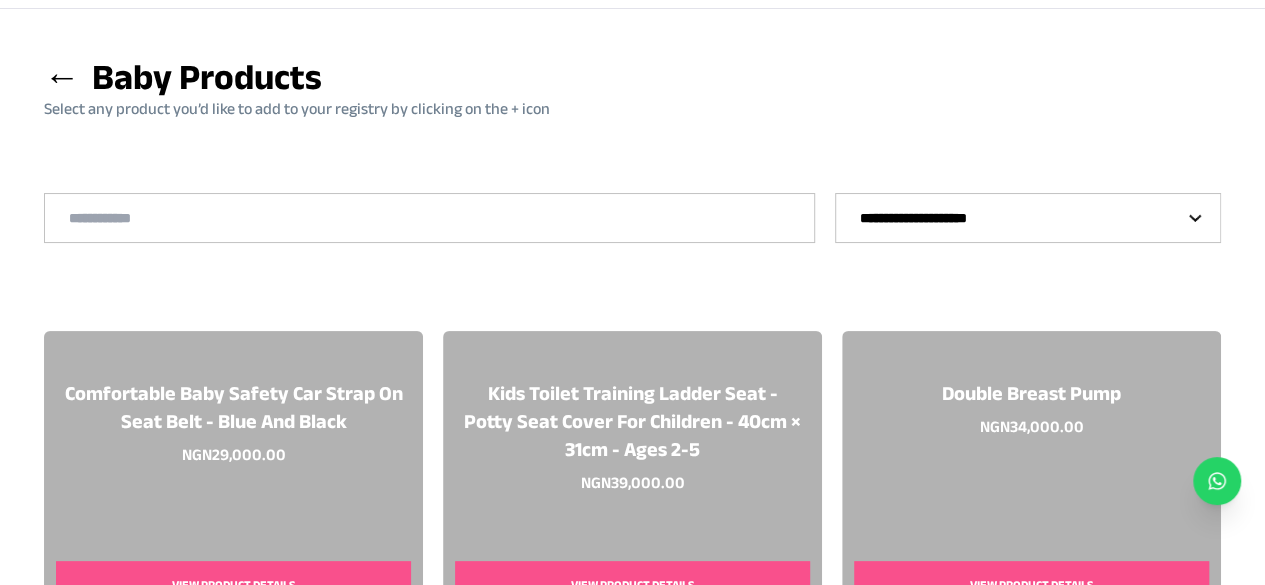 scroll, scrollTop: 0, scrollLeft: 0, axis: both 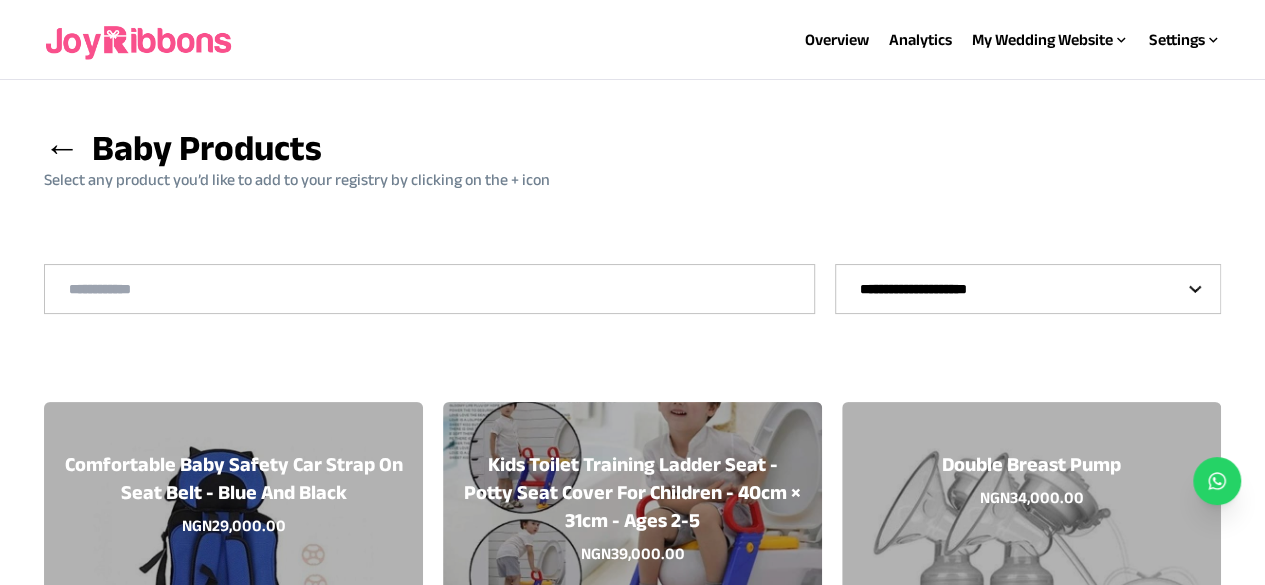 click on "**********" at bounding box center [633, 3830] 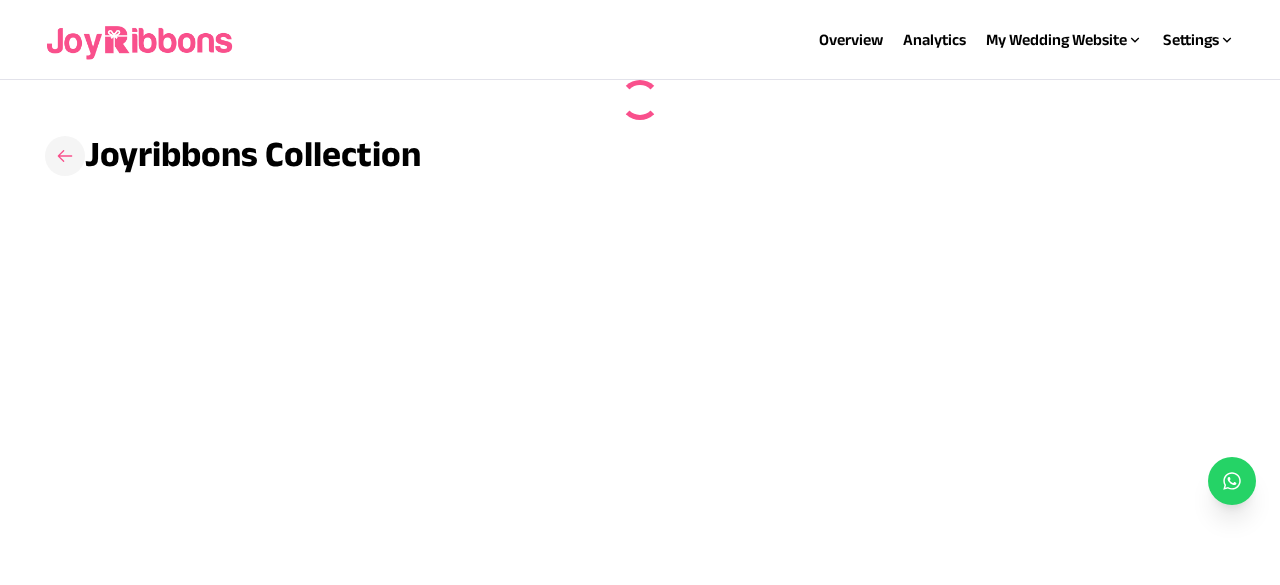 click at bounding box center (65, 156) 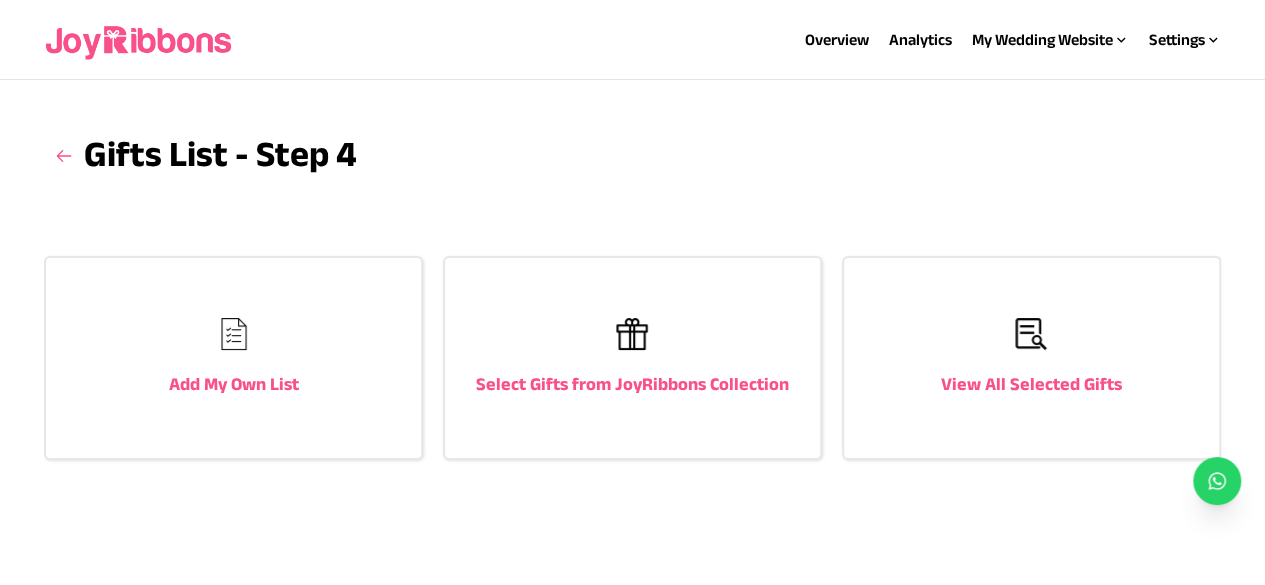 click on "Add My Own List" at bounding box center [233, 358] 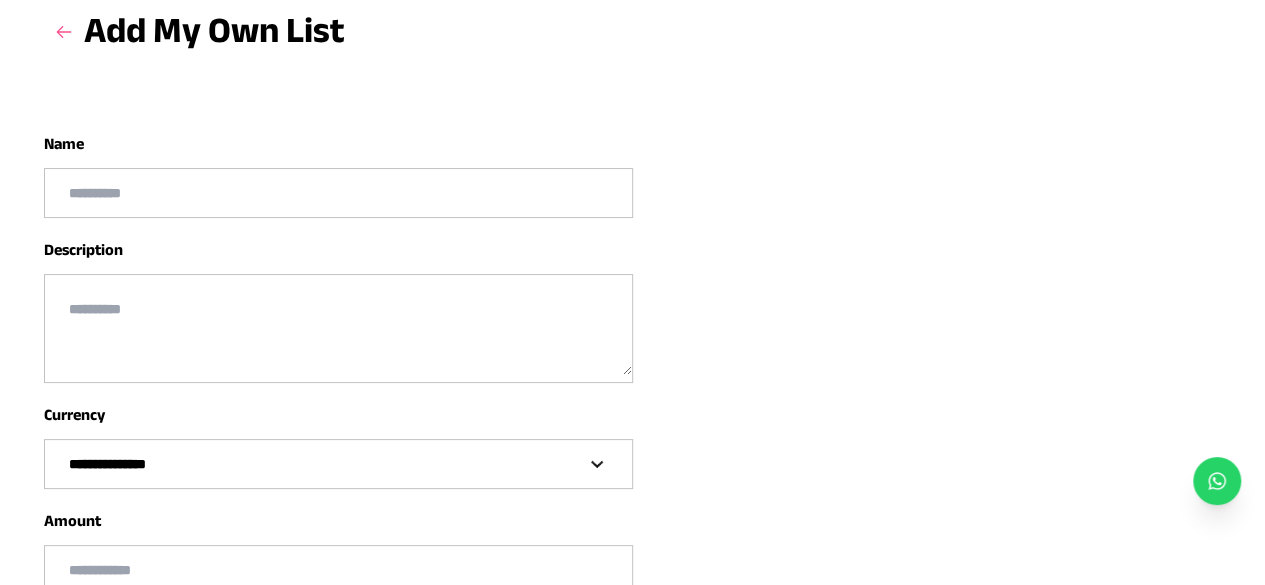 scroll, scrollTop: 0, scrollLeft: 0, axis: both 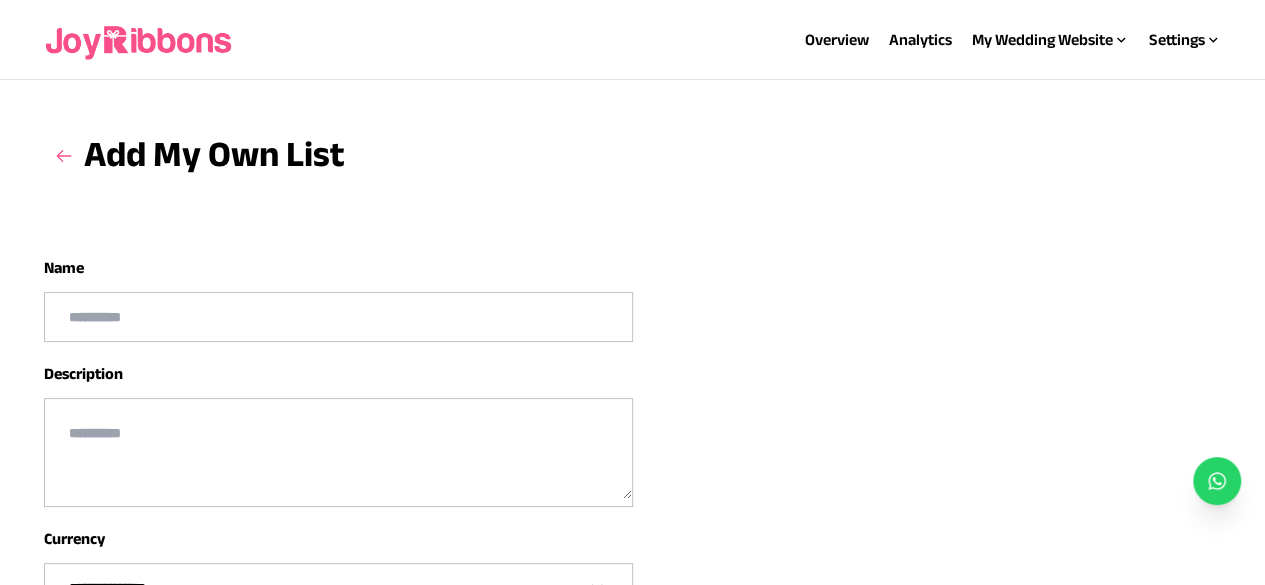 click at bounding box center [140, 40] 